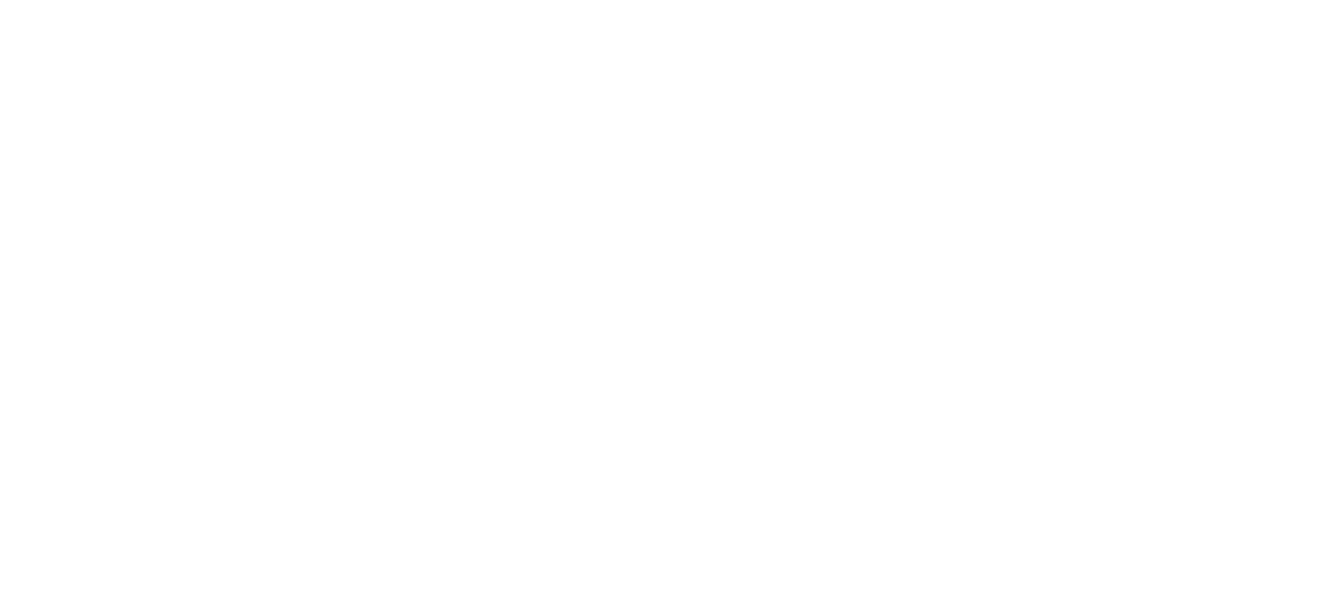 scroll, scrollTop: 0, scrollLeft: 0, axis: both 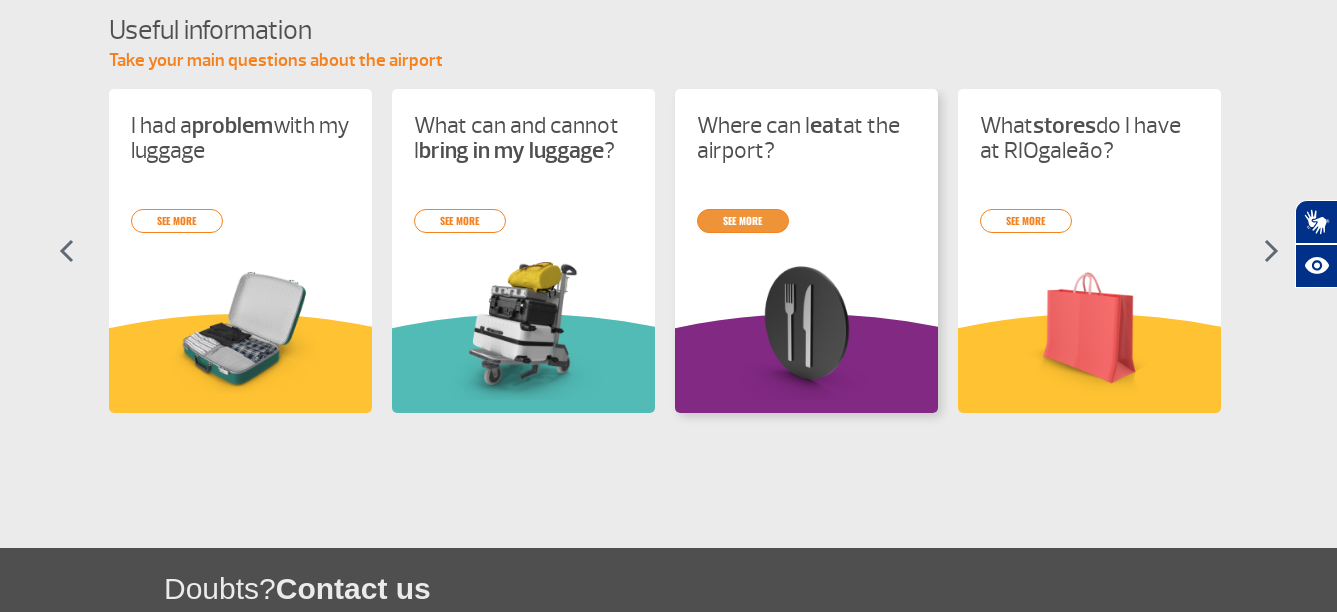 click on "See more" at bounding box center [743, 221] 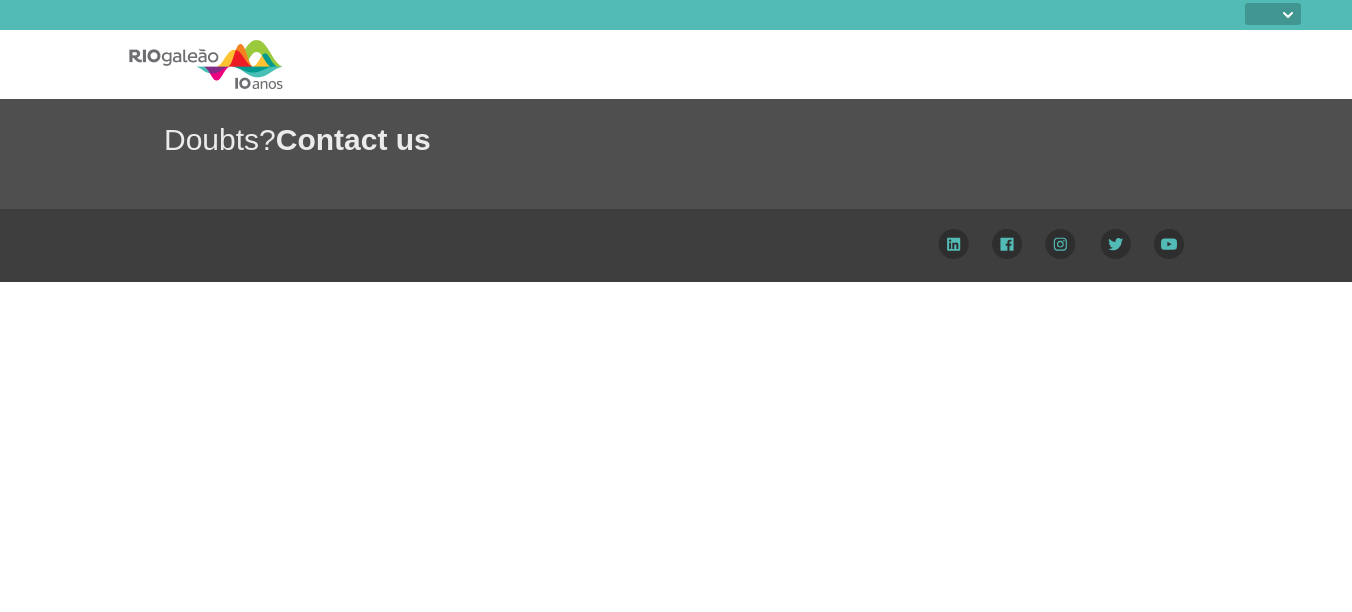 select 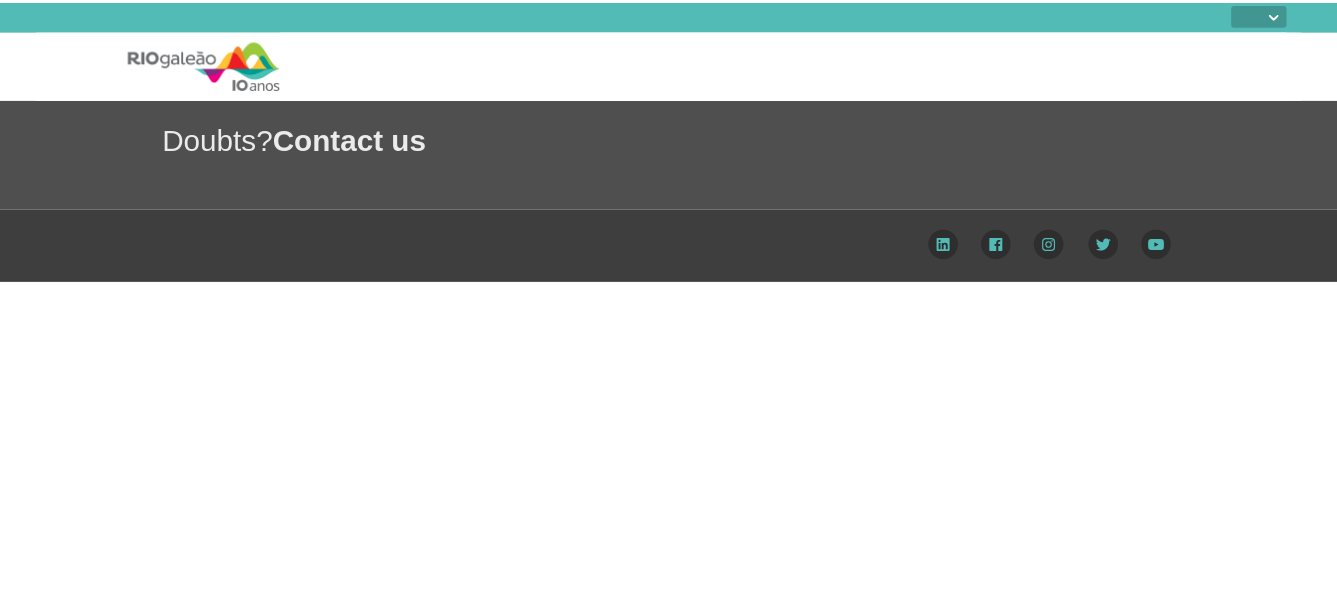 scroll, scrollTop: 0, scrollLeft: 0, axis: both 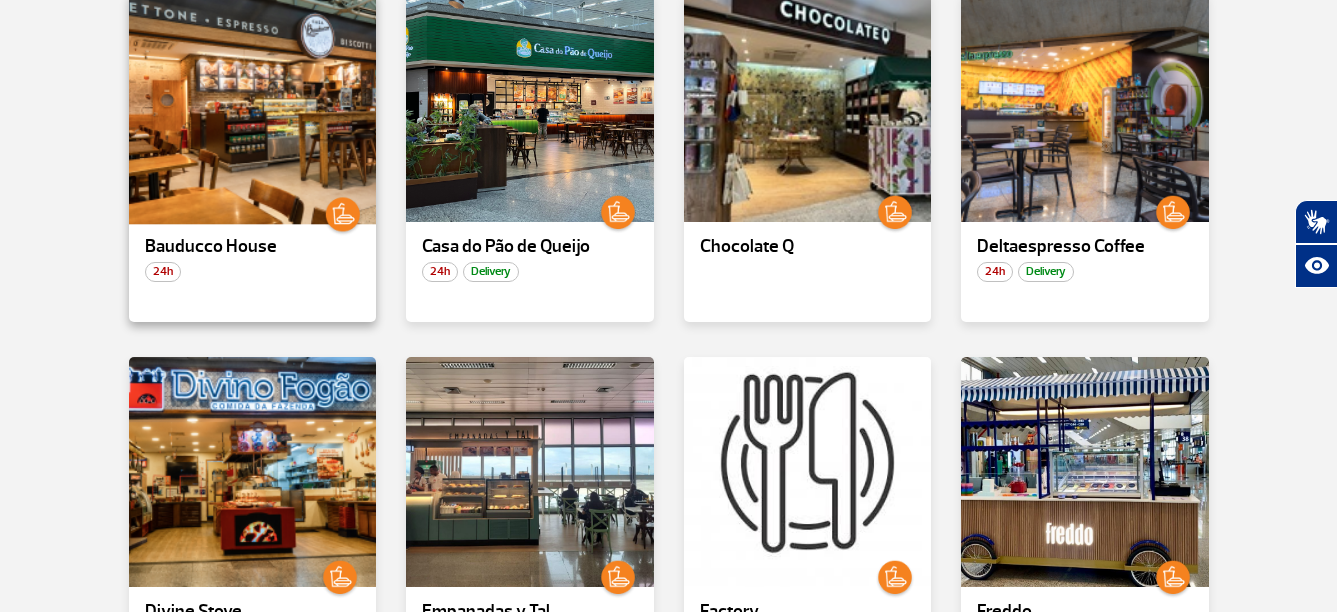 click at bounding box center [252, 107] 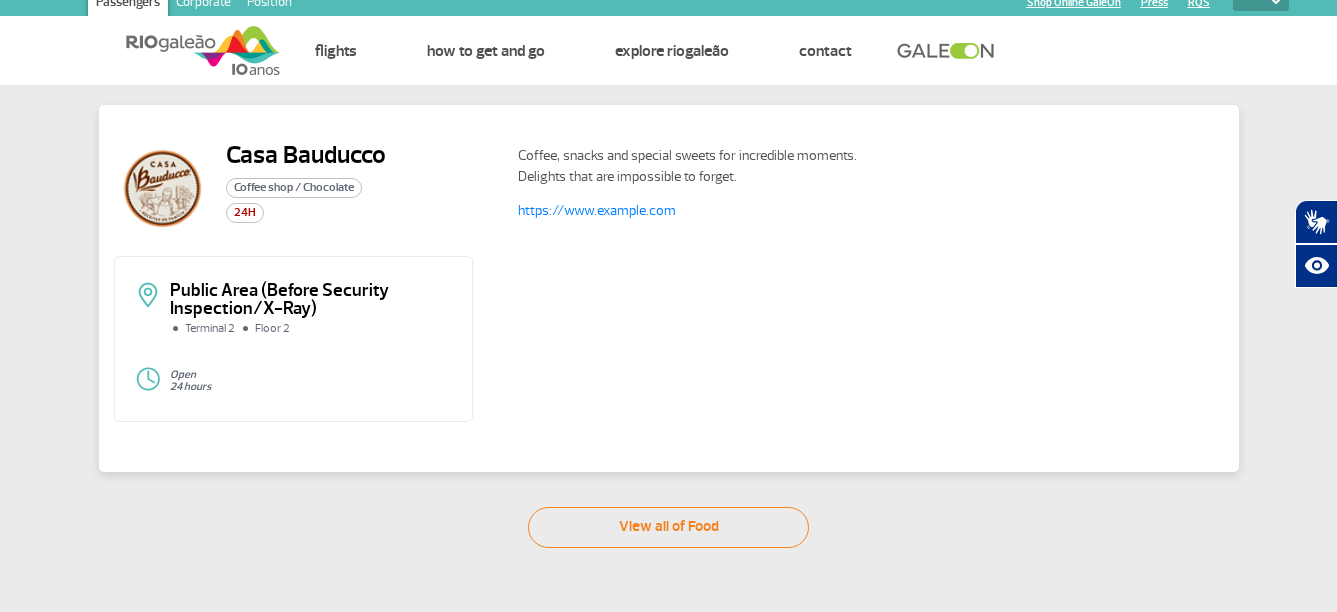 scroll, scrollTop: 4, scrollLeft: 0, axis: vertical 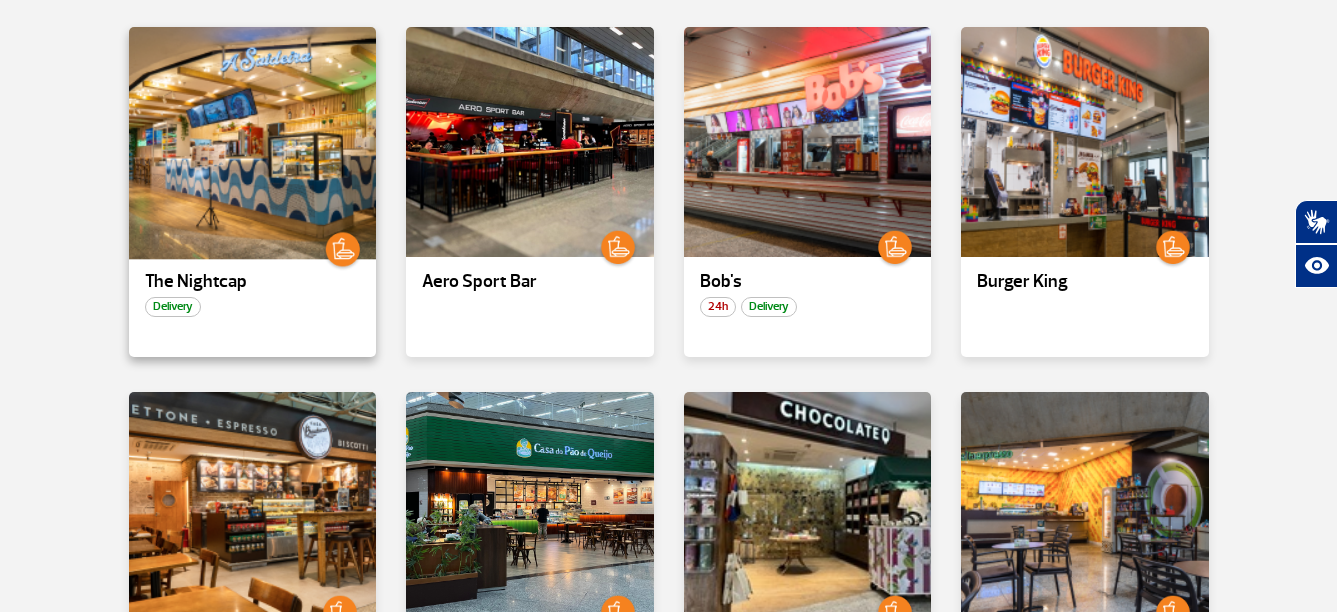 click at bounding box center [252, 142] 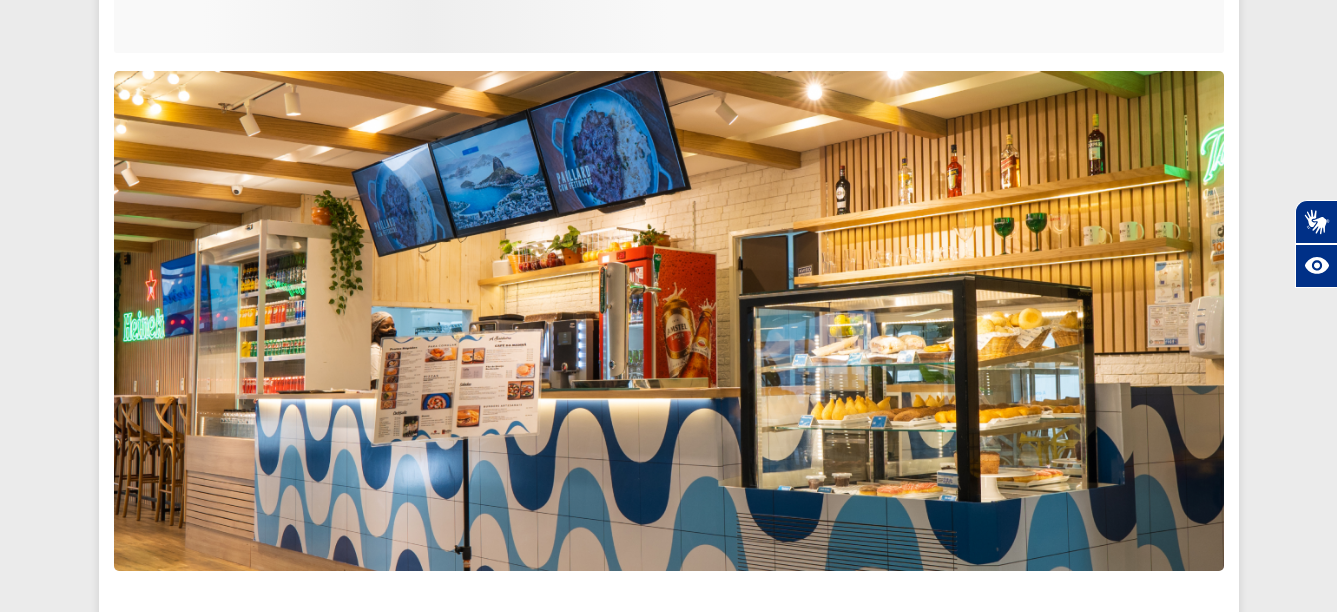 scroll, scrollTop: 390, scrollLeft: 0, axis: vertical 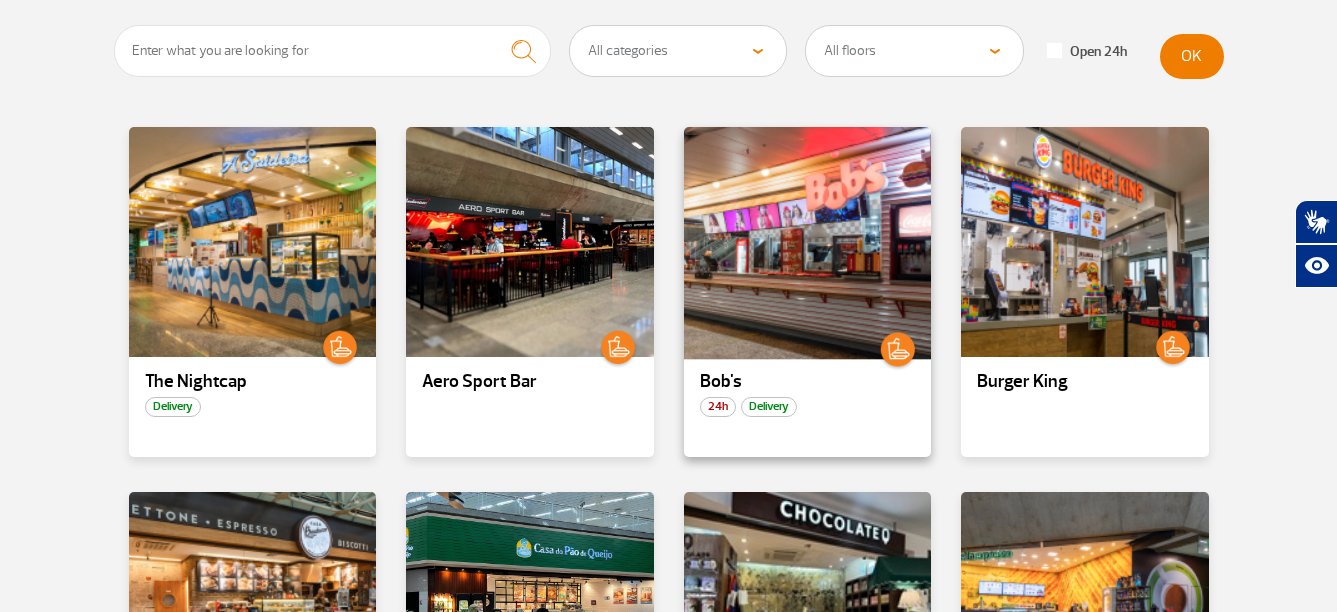 click at bounding box center (807, 242) 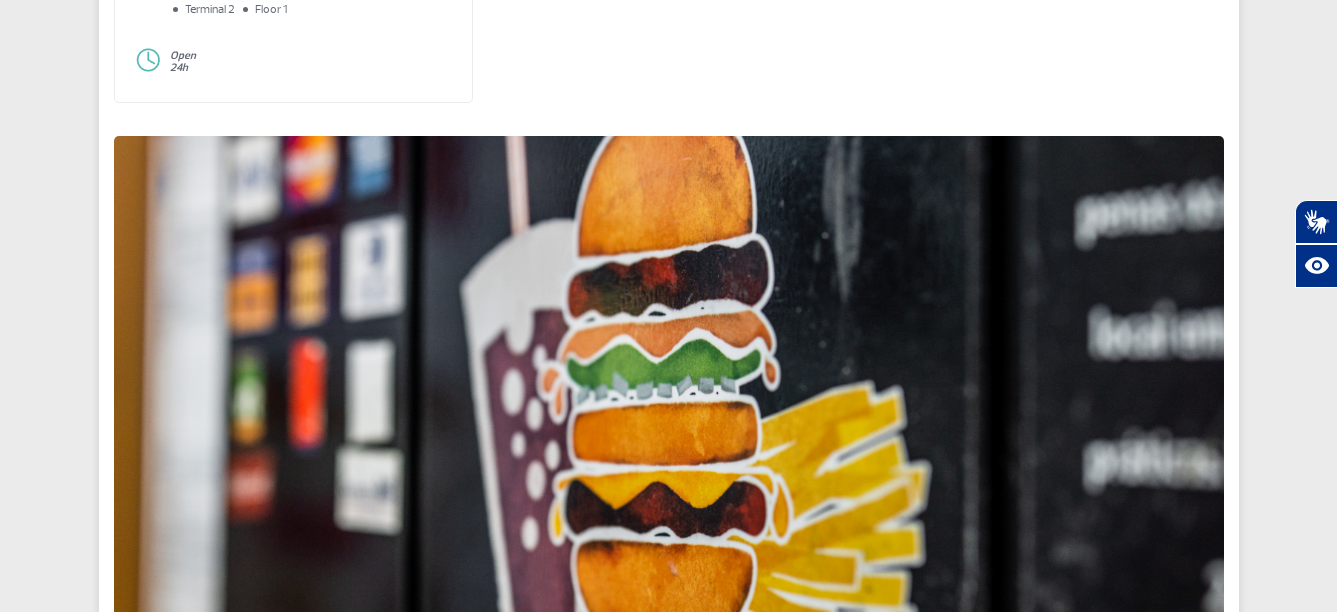 scroll, scrollTop: 50, scrollLeft: 0, axis: vertical 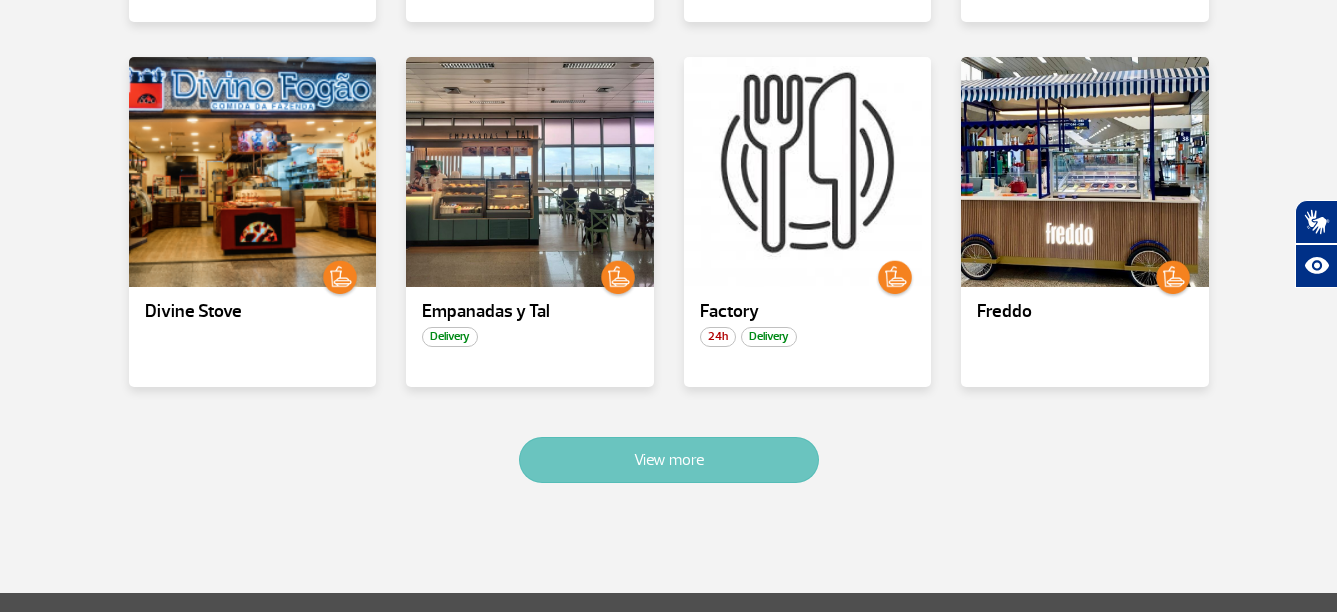 click on "View more" at bounding box center (669, 460) 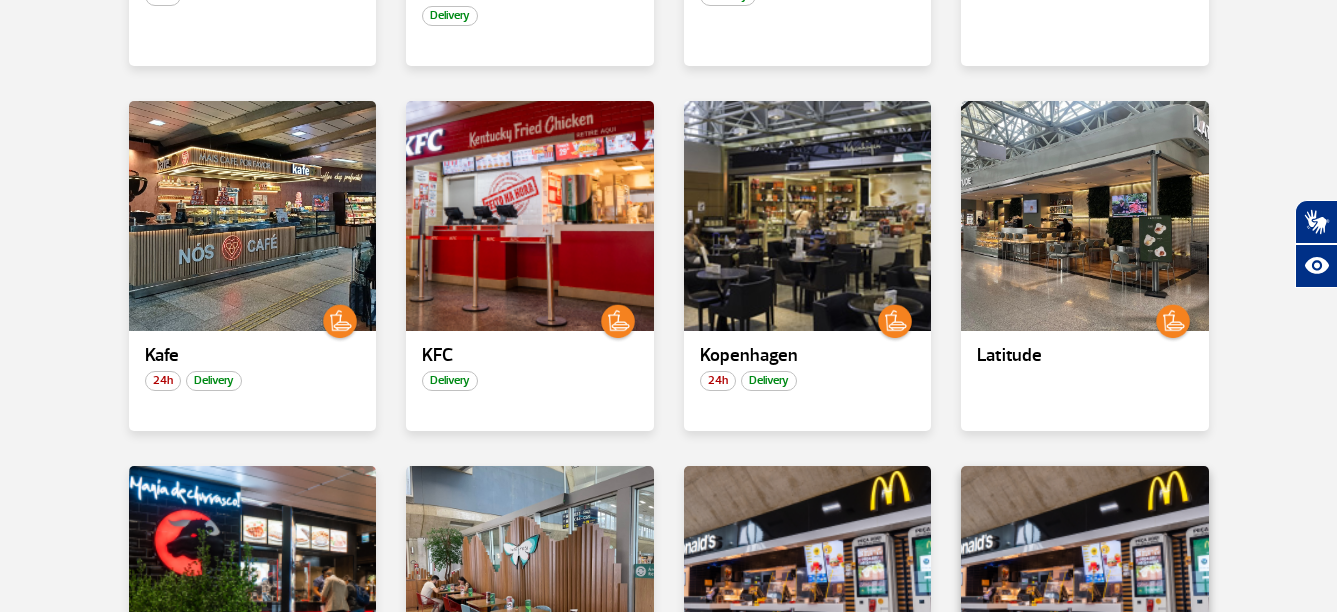 scroll, scrollTop: 1795, scrollLeft: 0, axis: vertical 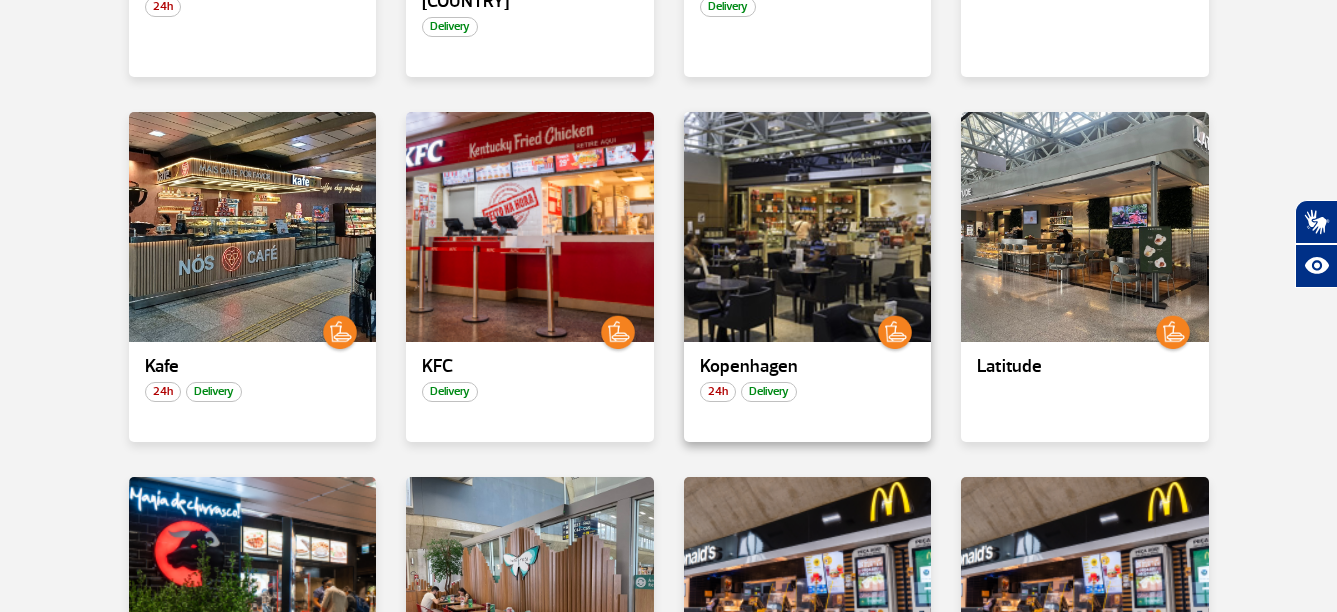 click on "Kopenhagen" at bounding box center (808, 367) 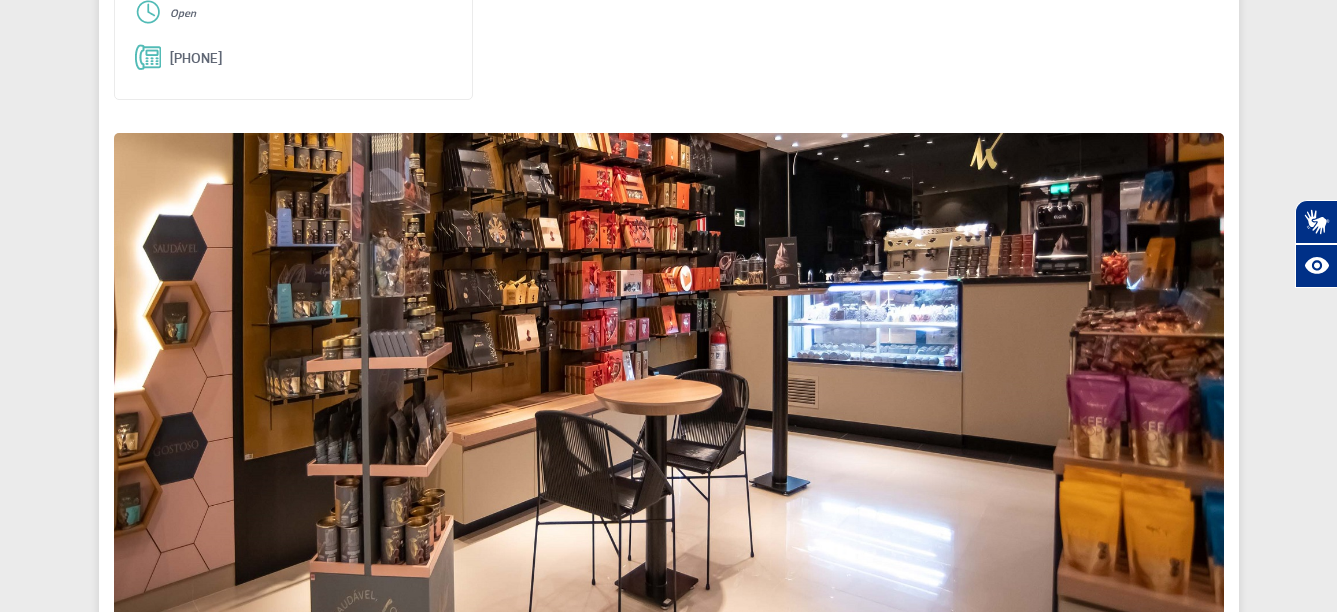 scroll, scrollTop: 395, scrollLeft: 0, axis: vertical 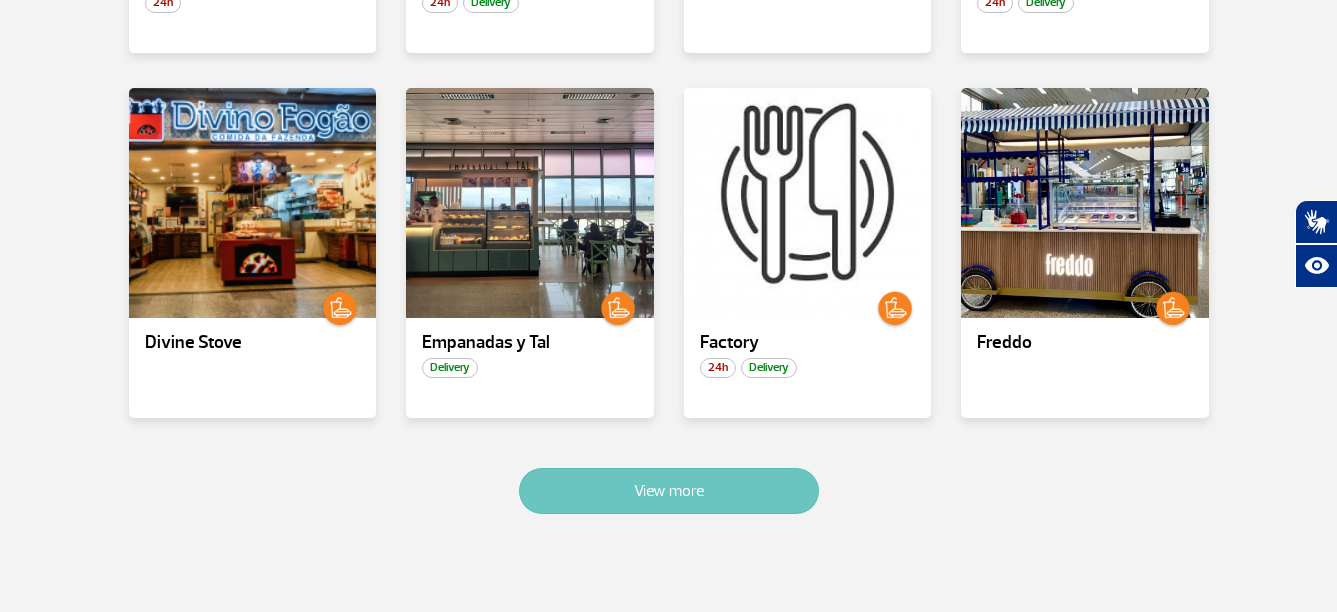 click on "View more" at bounding box center (669, 491) 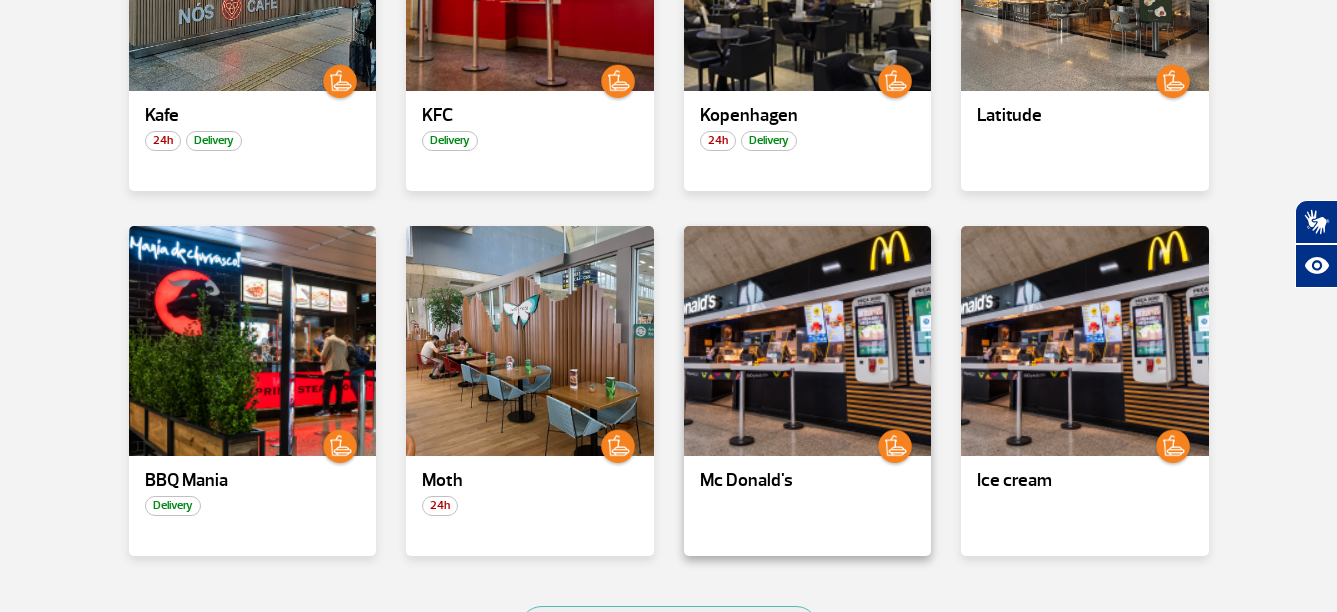 scroll, scrollTop: 1864, scrollLeft: 0, axis: vertical 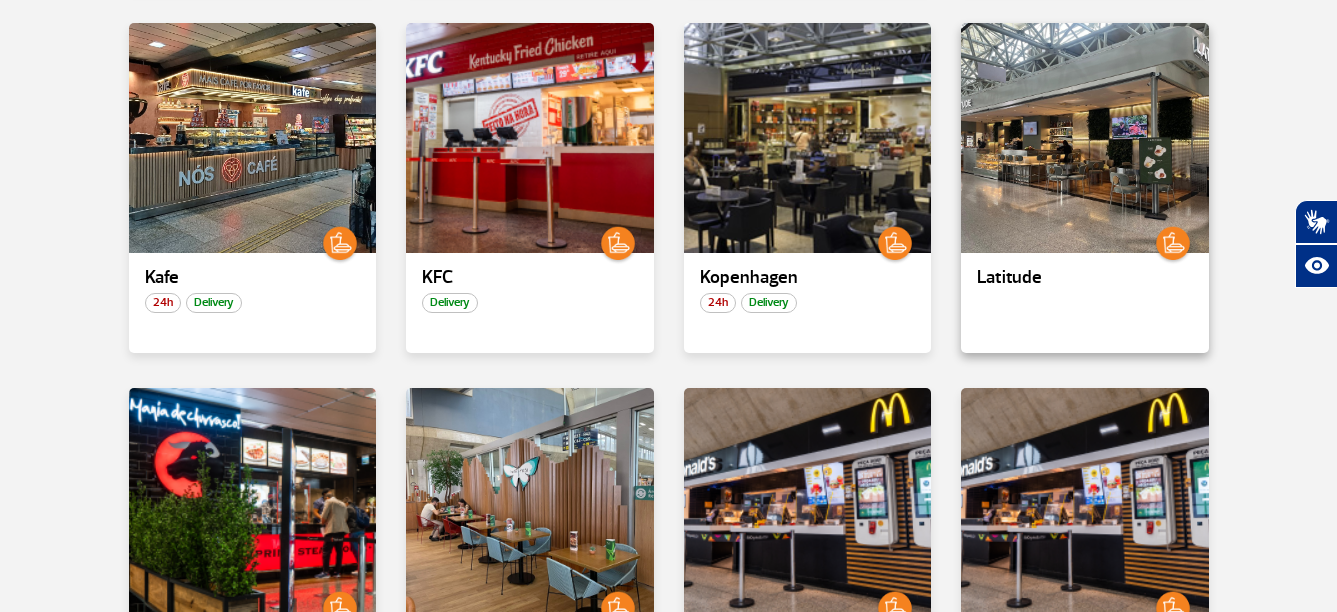 click on "Latitude" at bounding box center [1085, 278] 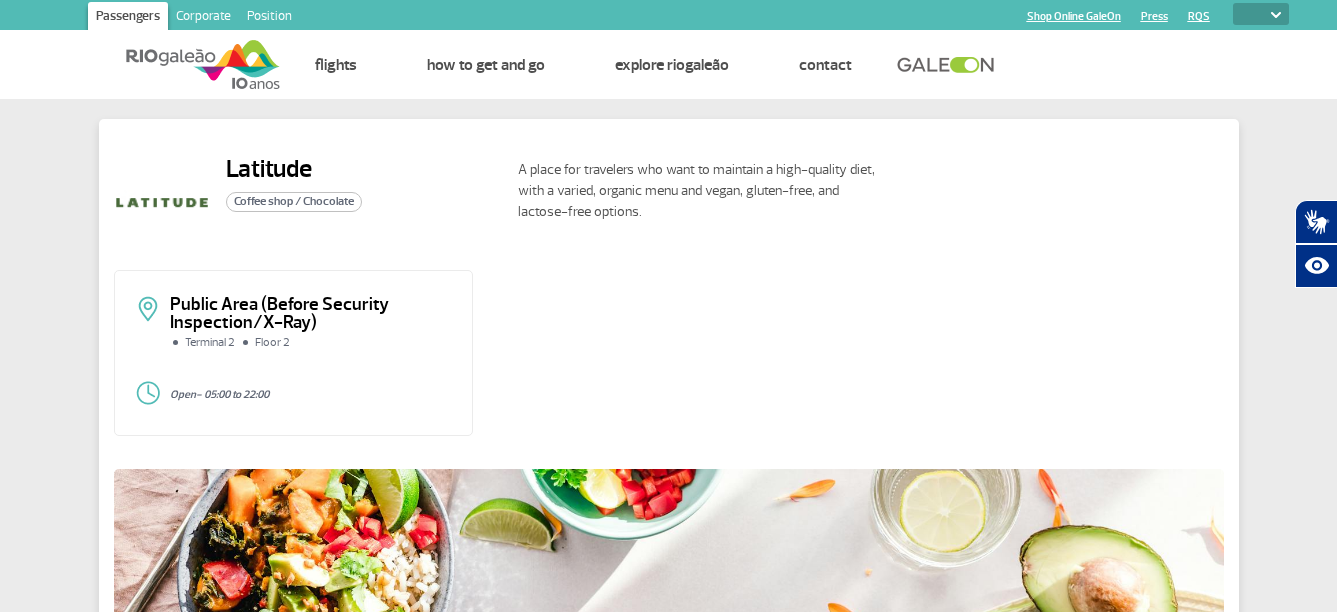scroll, scrollTop: 100, scrollLeft: 0, axis: vertical 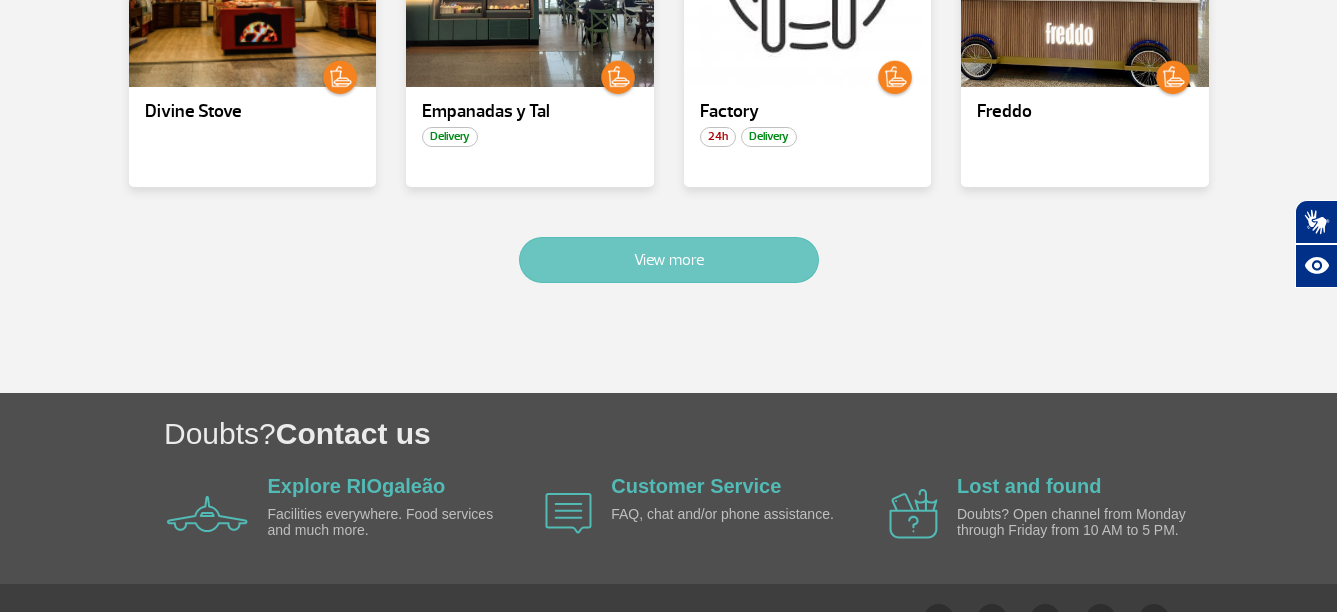click on "View more" at bounding box center [669, 260] 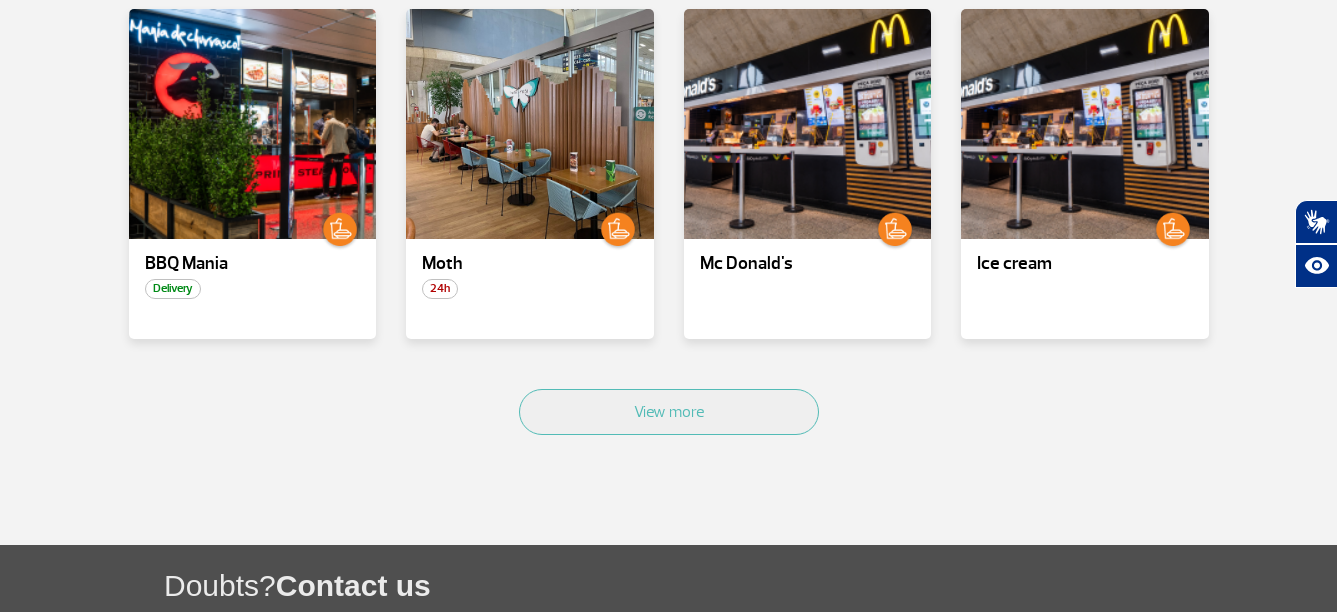 scroll, scrollTop: 2195, scrollLeft: 0, axis: vertical 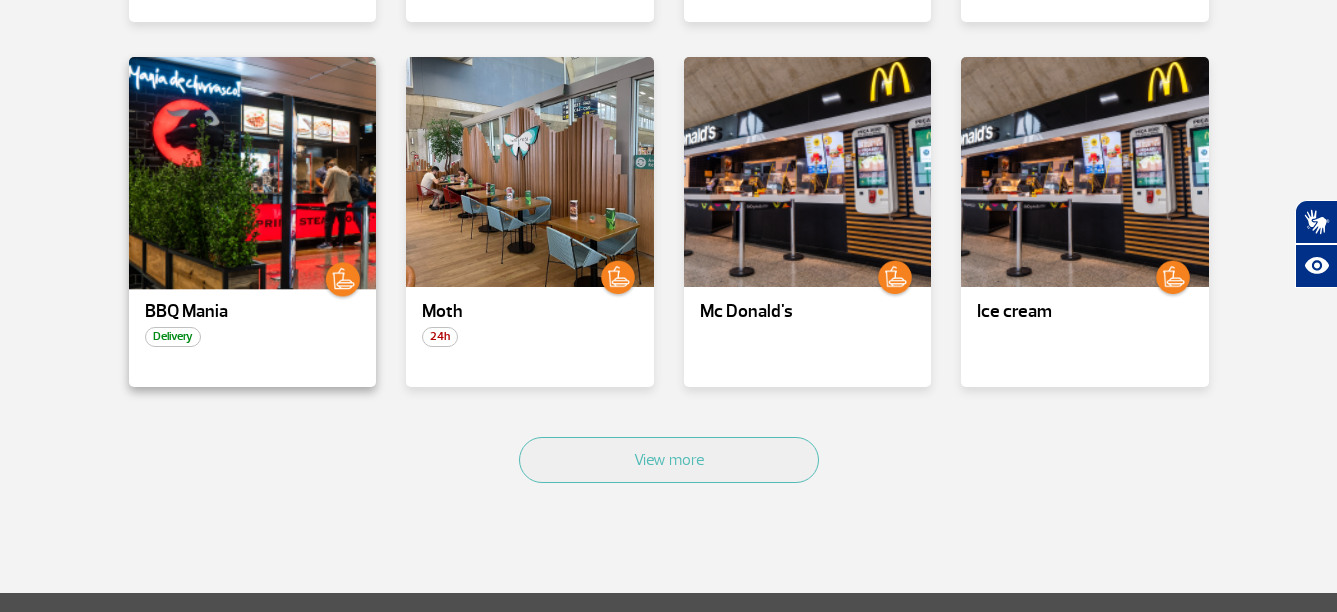 click at bounding box center [252, 172] 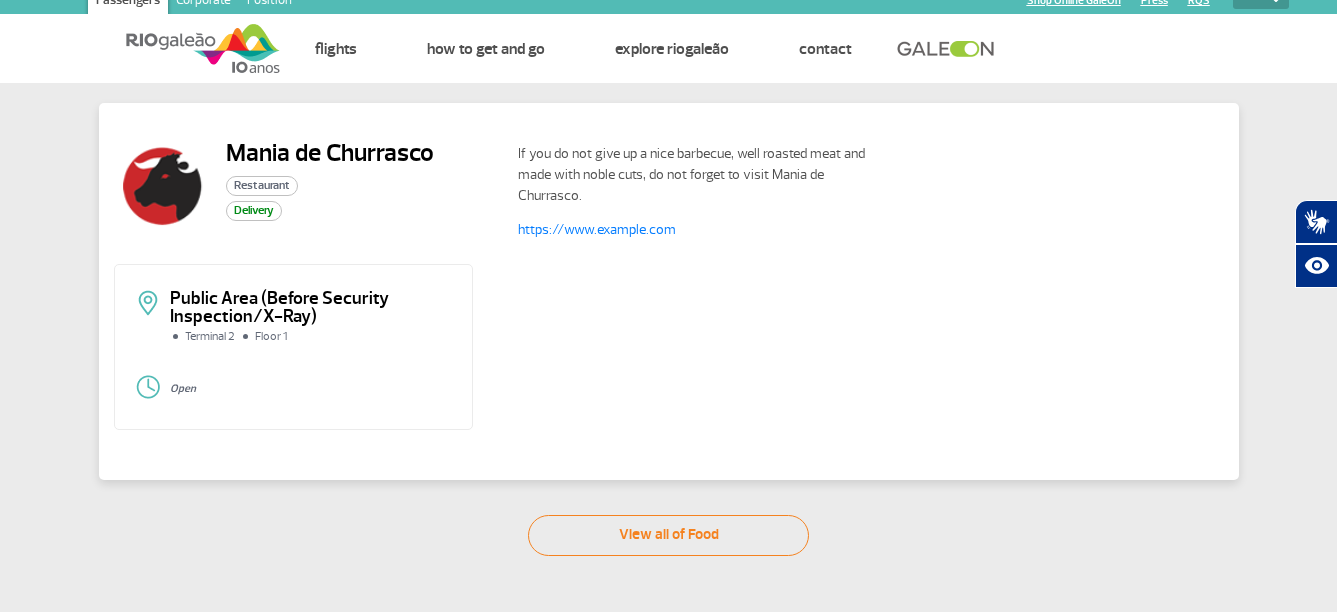 scroll, scrollTop: 14, scrollLeft: 0, axis: vertical 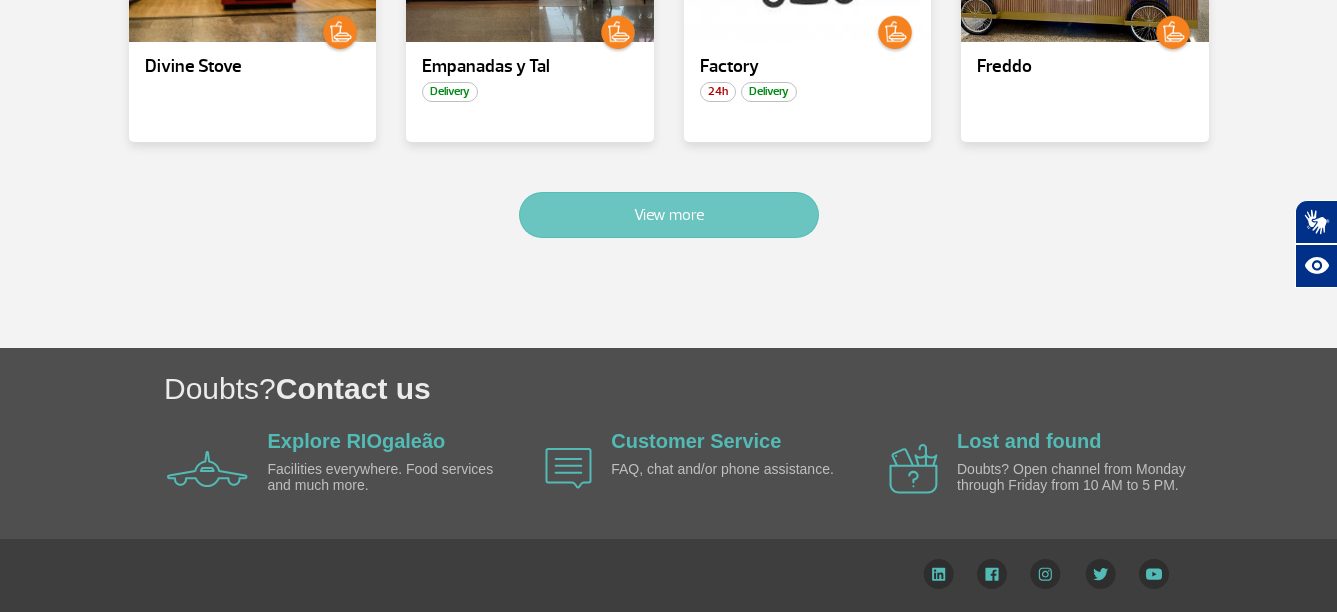 click on "View more" at bounding box center (669, 215) 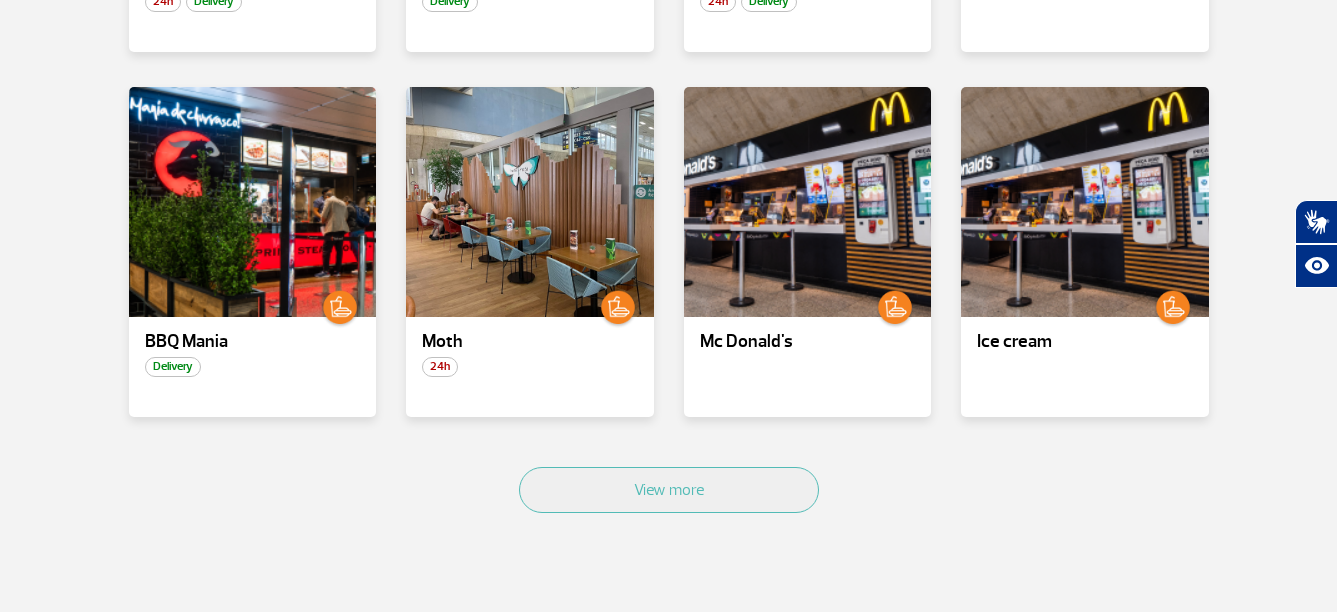 scroll, scrollTop: 2164, scrollLeft: 0, axis: vertical 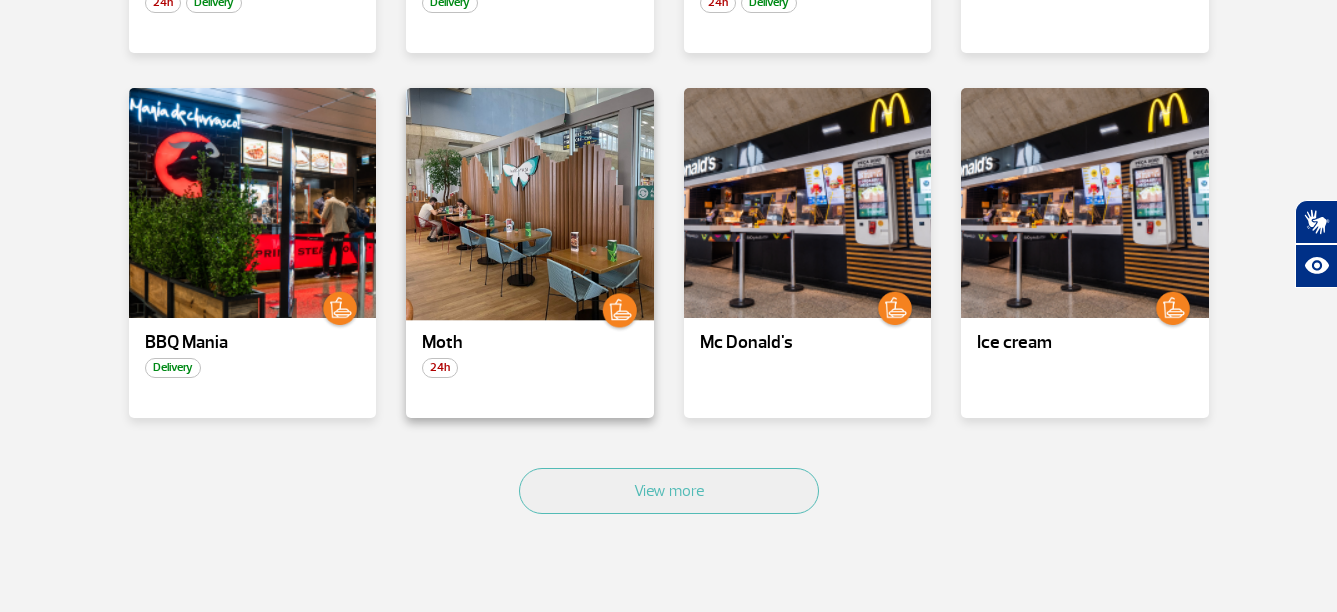 click at bounding box center [530, 203] 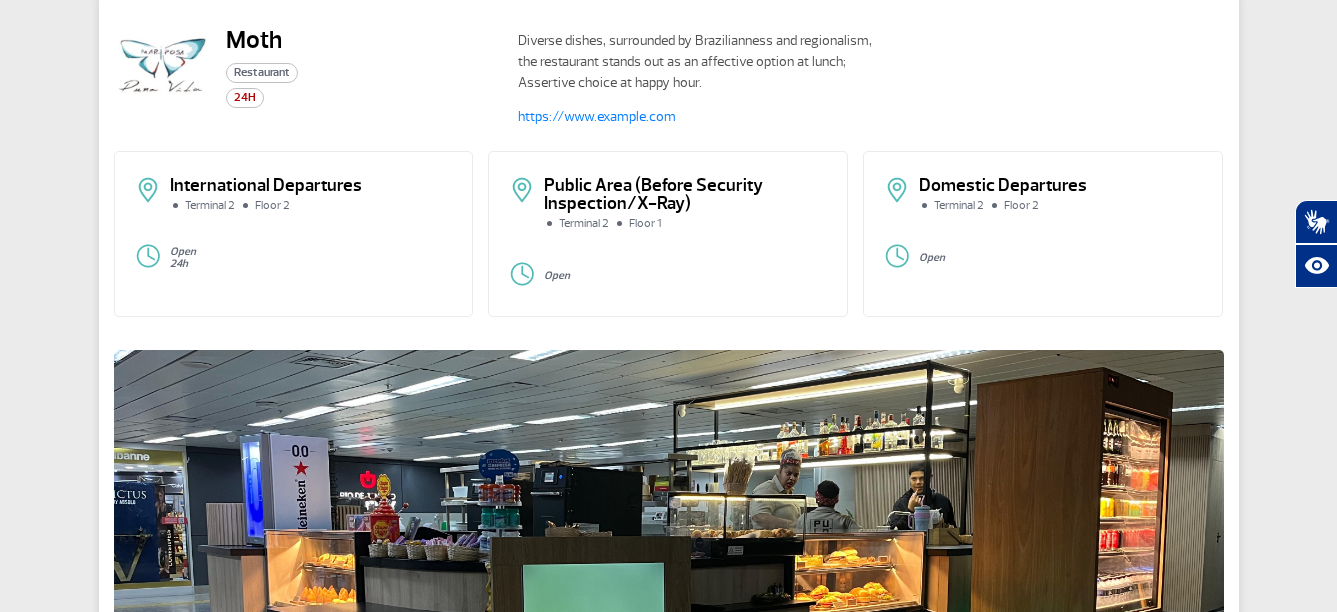 scroll, scrollTop: 60, scrollLeft: 0, axis: vertical 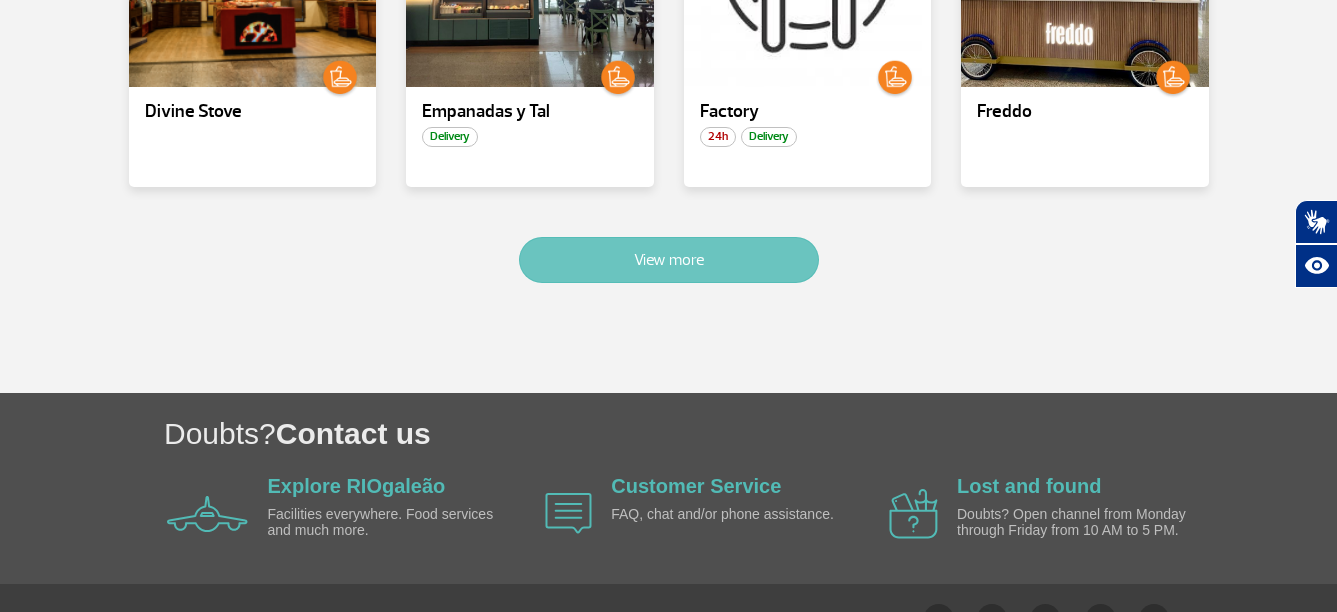 click on "View more" at bounding box center [669, 260] 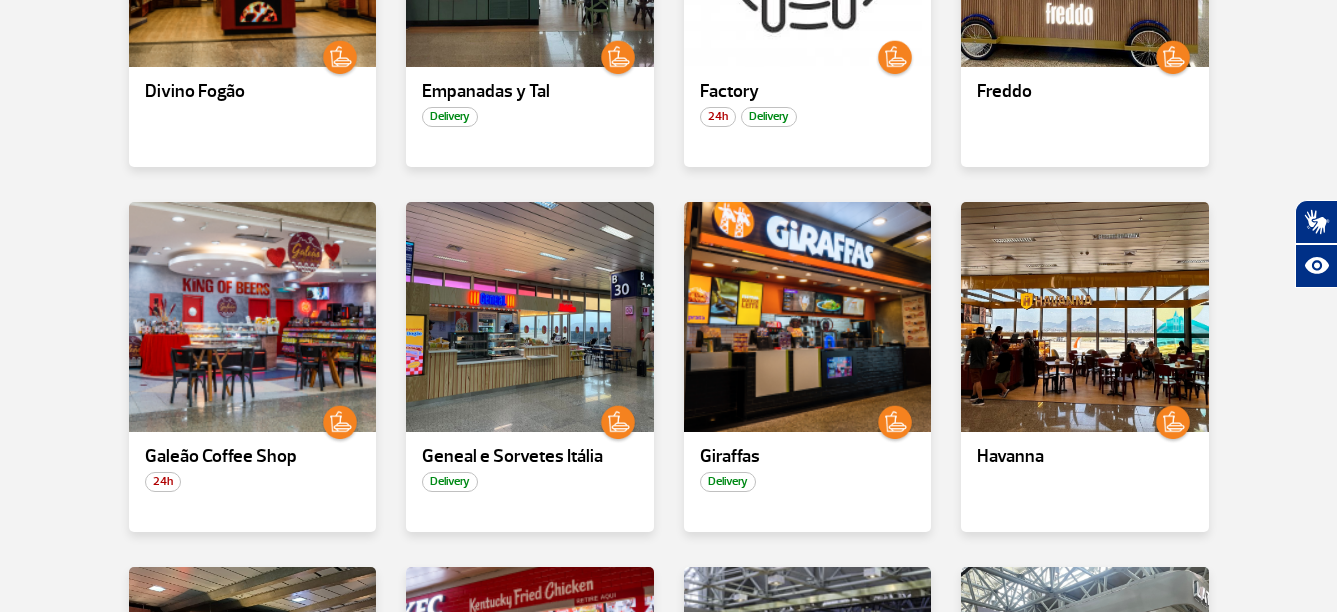 scroll, scrollTop: 2395, scrollLeft: 0, axis: vertical 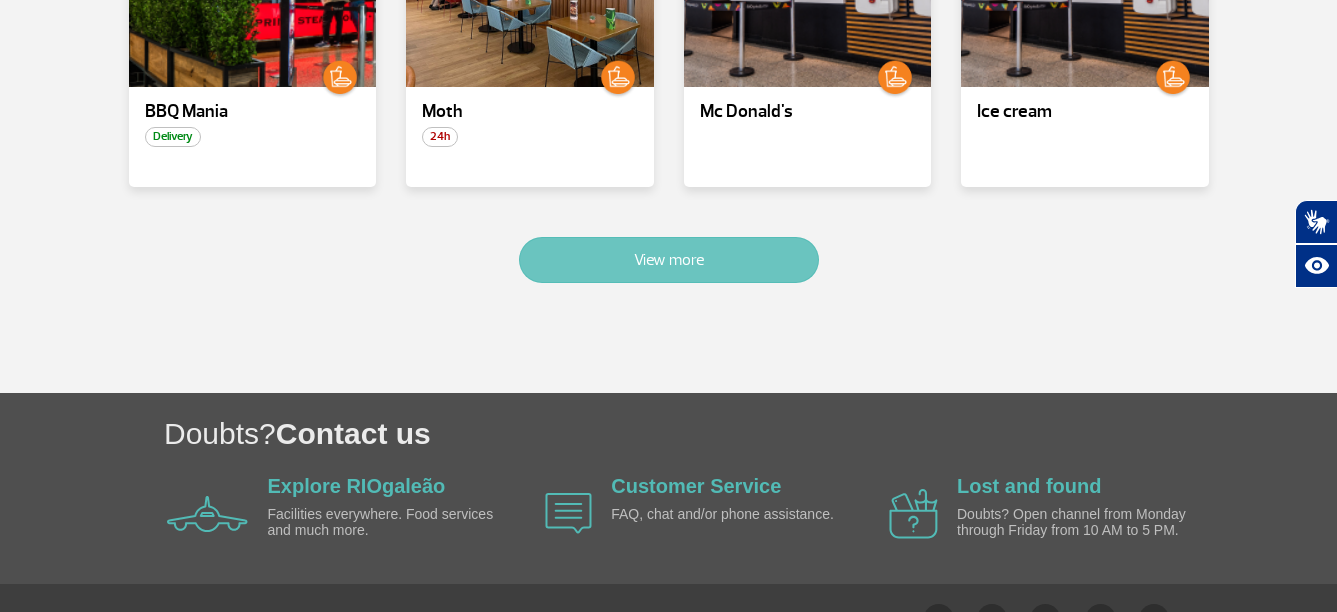 click on "View more" at bounding box center (669, 260) 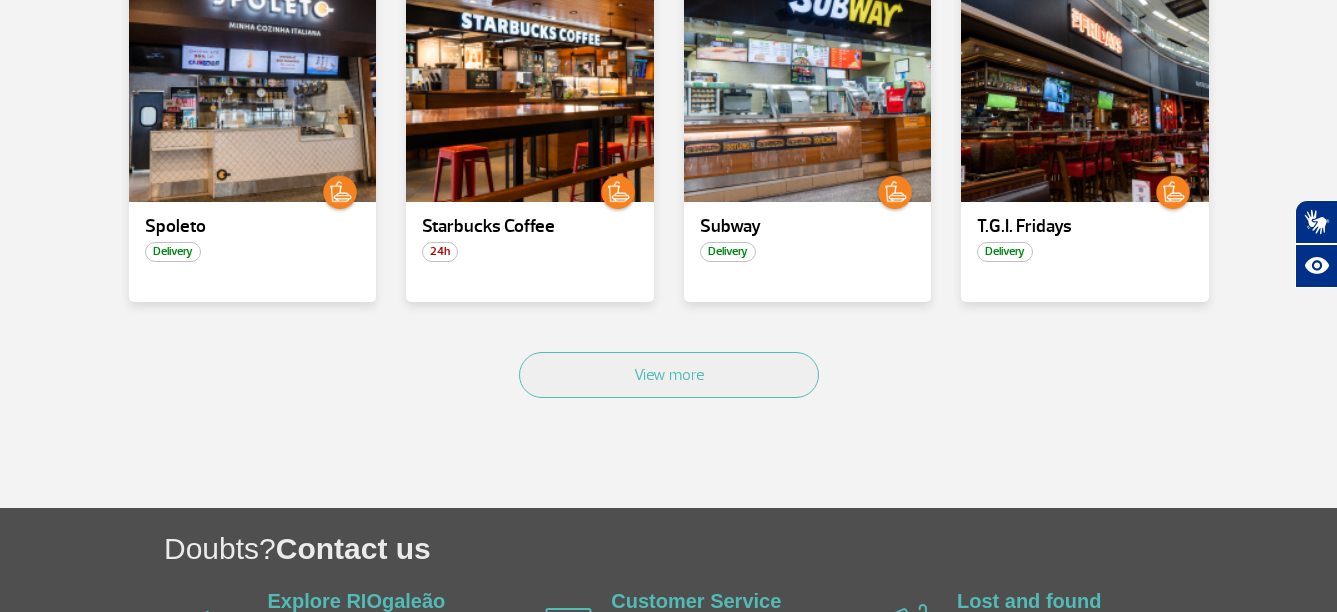 scroll, scrollTop: 3490, scrollLeft: 0, axis: vertical 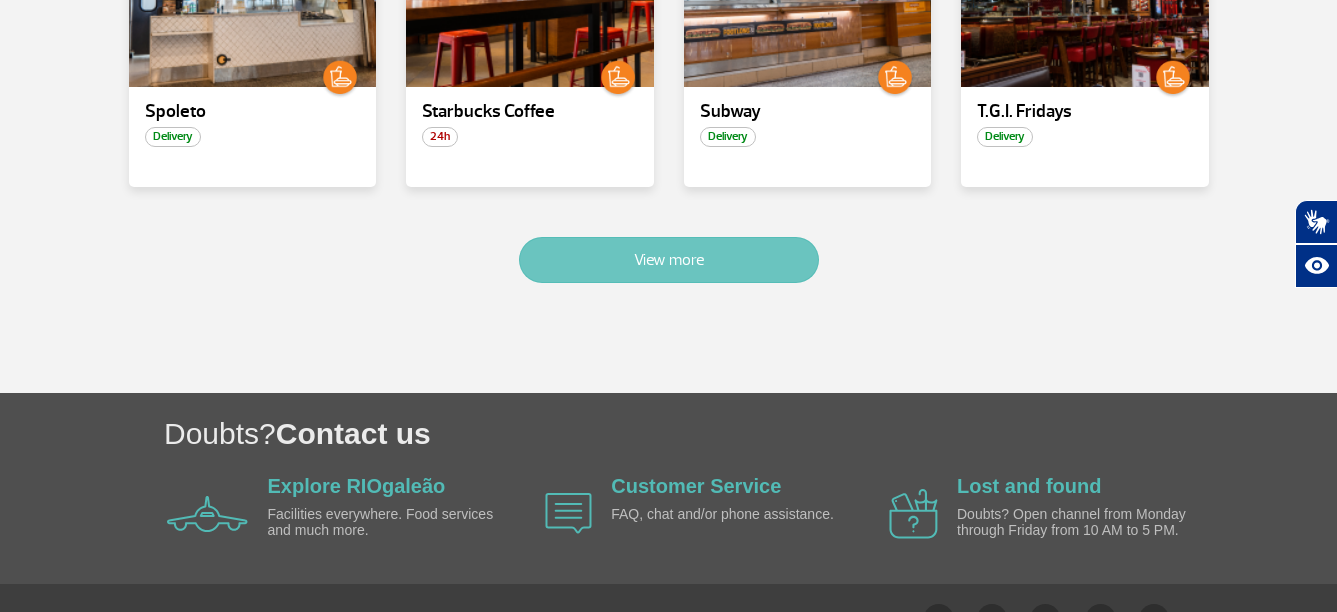 click on "View more" at bounding box center (669, 260) 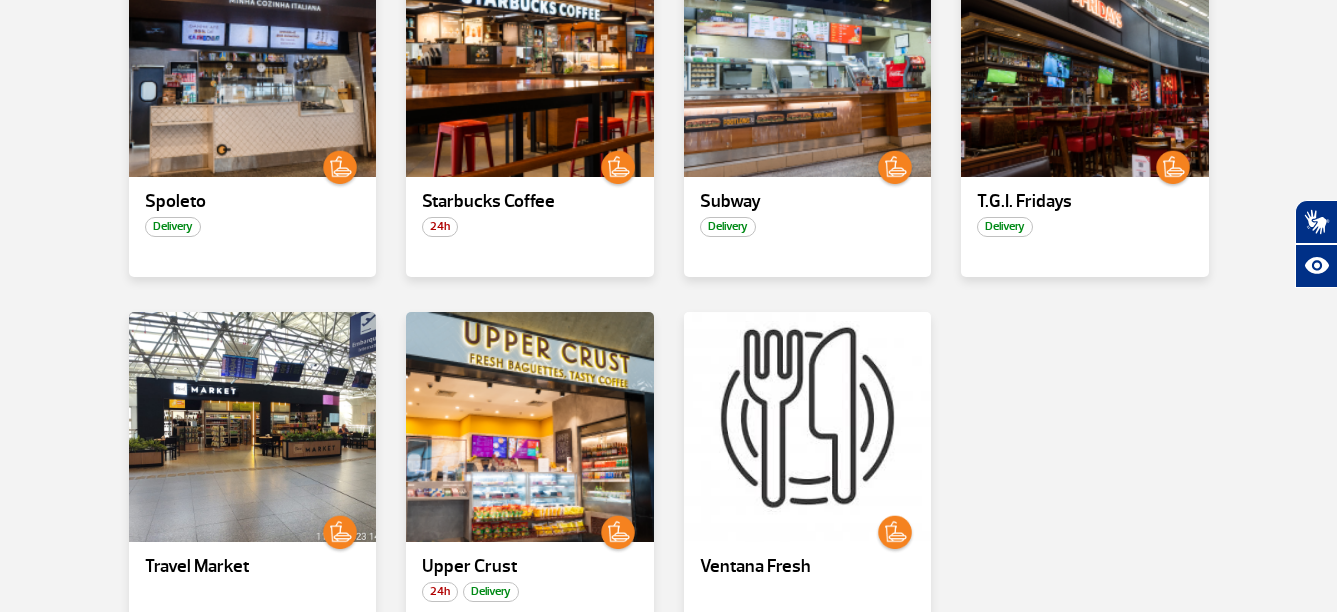 scroll, scrollTop: 3403, scrollLeft: 0, axis: vertical 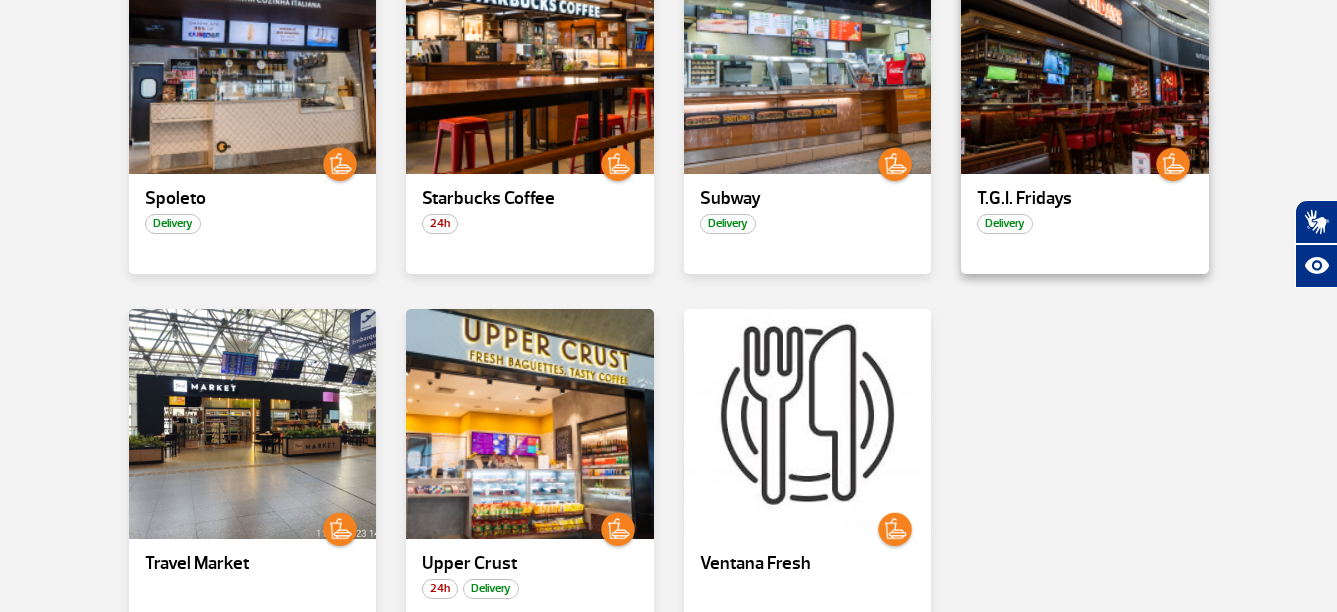 click on "T.G.I. Fridays" at bounding box center [1085, 199] 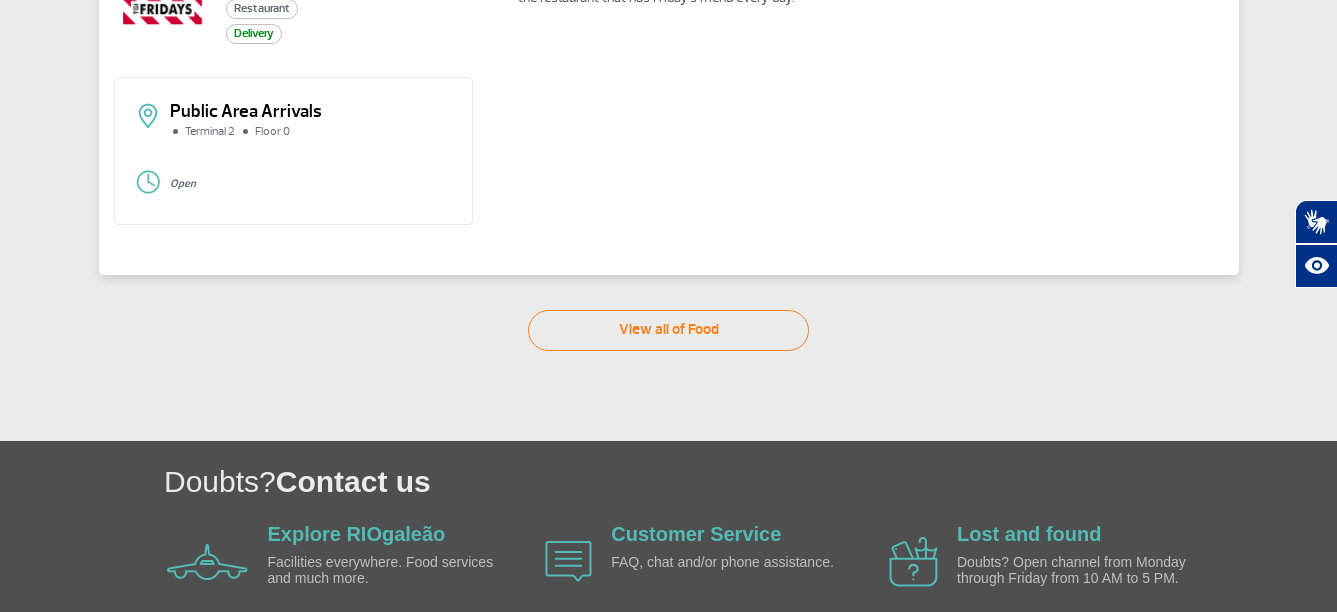scroll, scrollTop: 200, scrollLeft: 0, axis: vertical 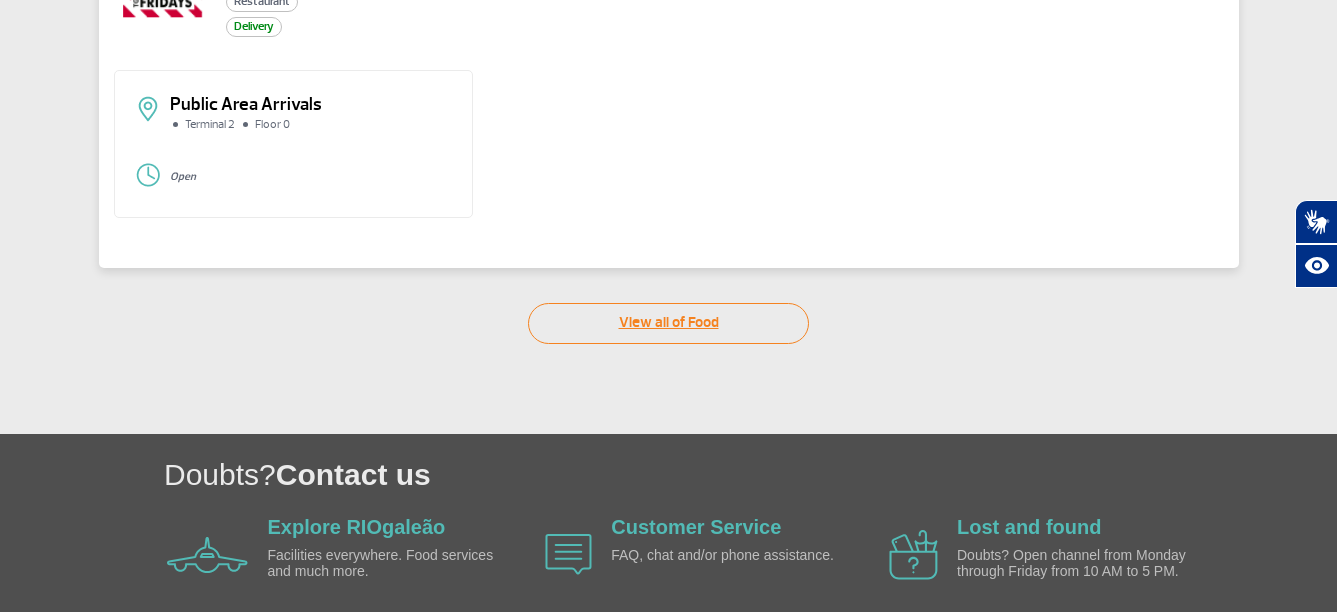 click on "View all of Food" 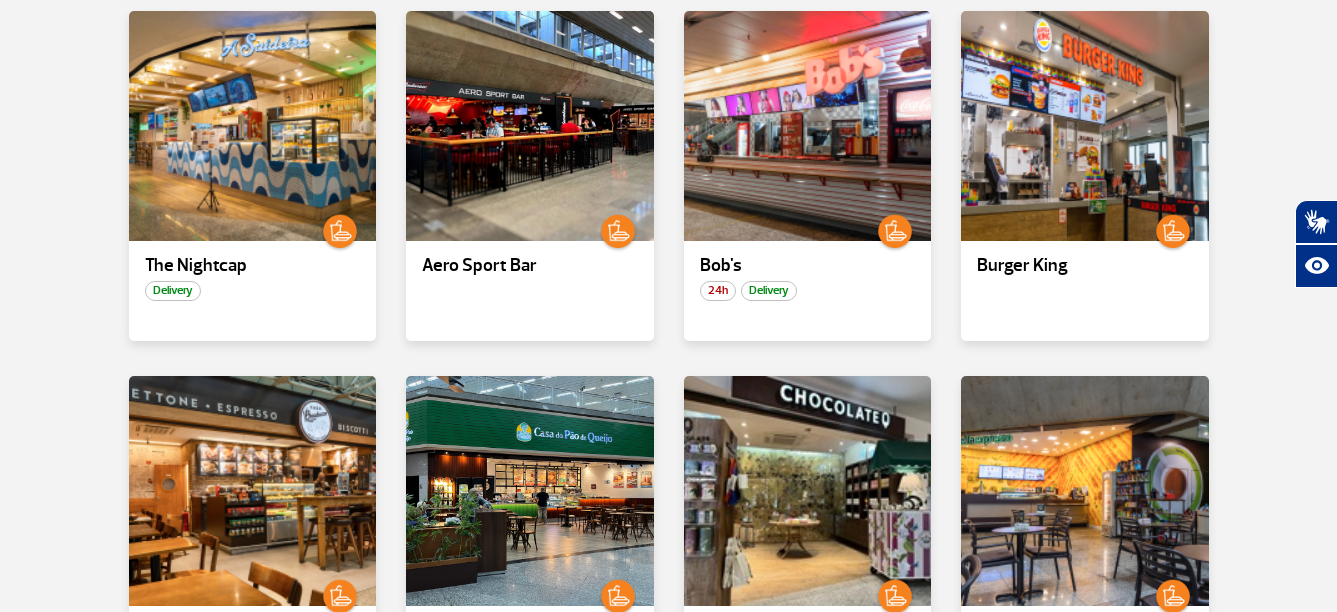 scroll, scrollTop: 500, scrollLeft: 0, axis: vertical 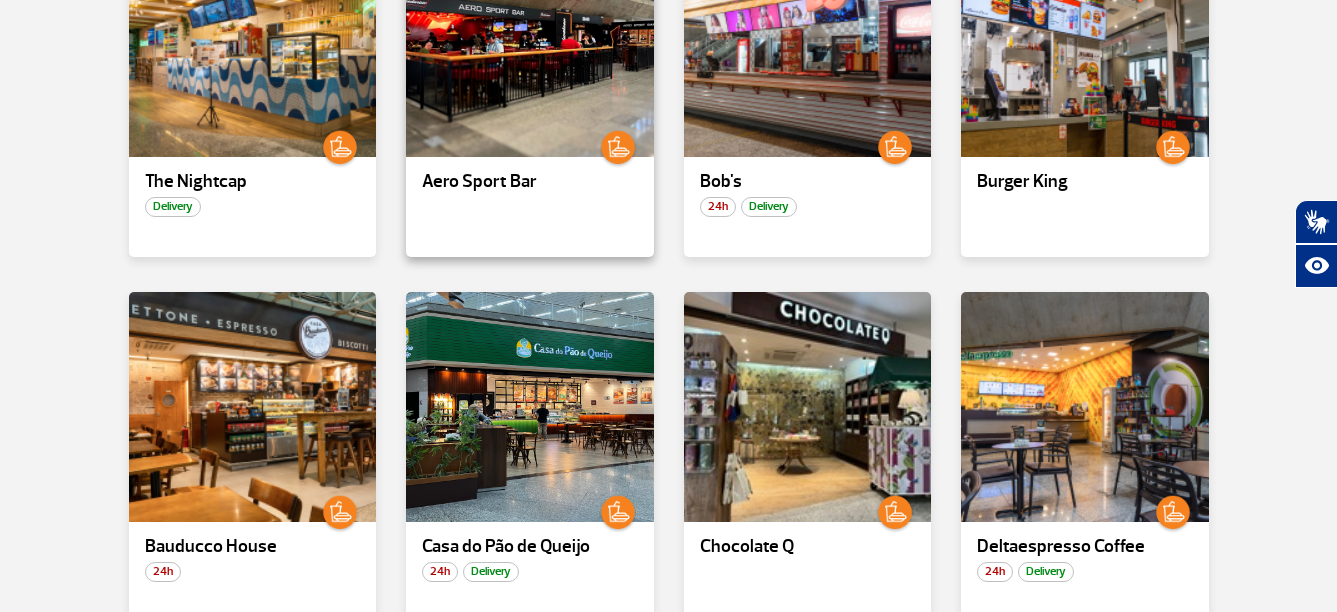 click on "Aero Sport Bar" at bounding box center [530, 182] 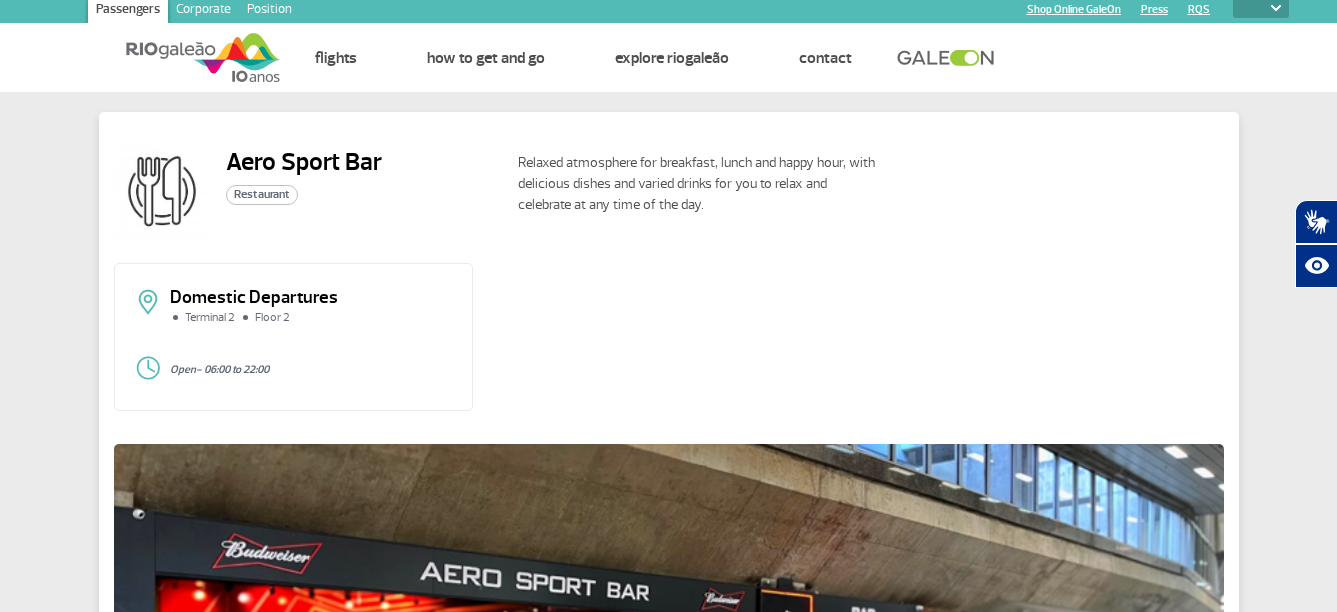 scroll, scrollTop: 0, scrollLeft: 0, axis: both 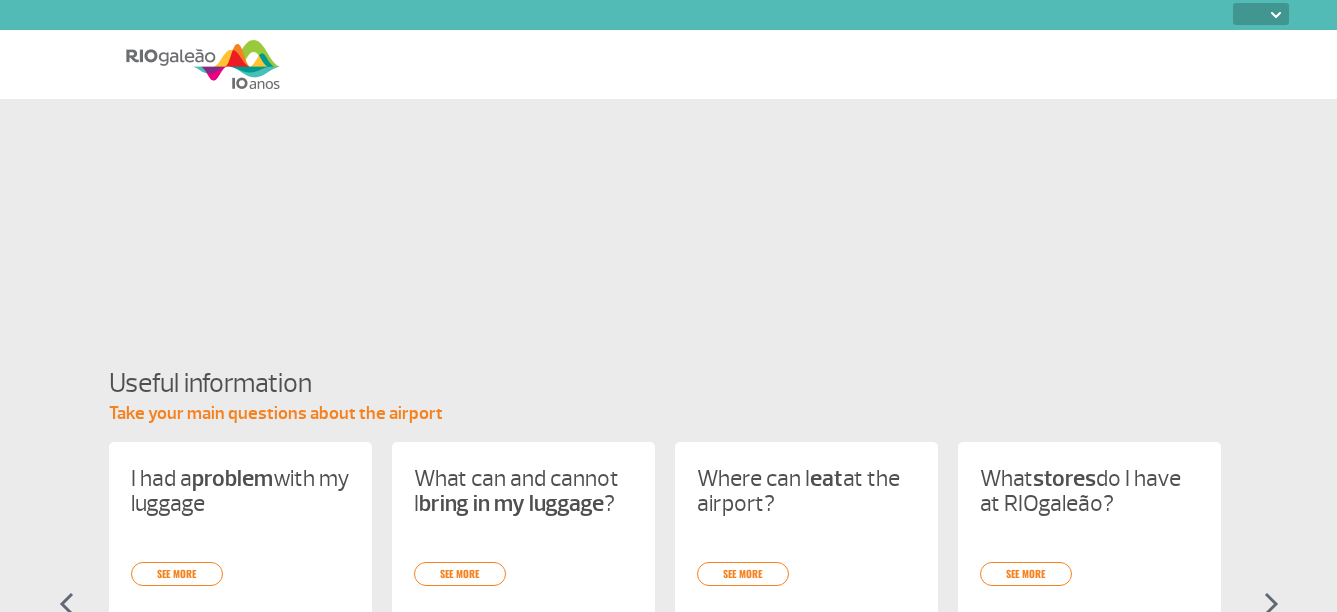 select 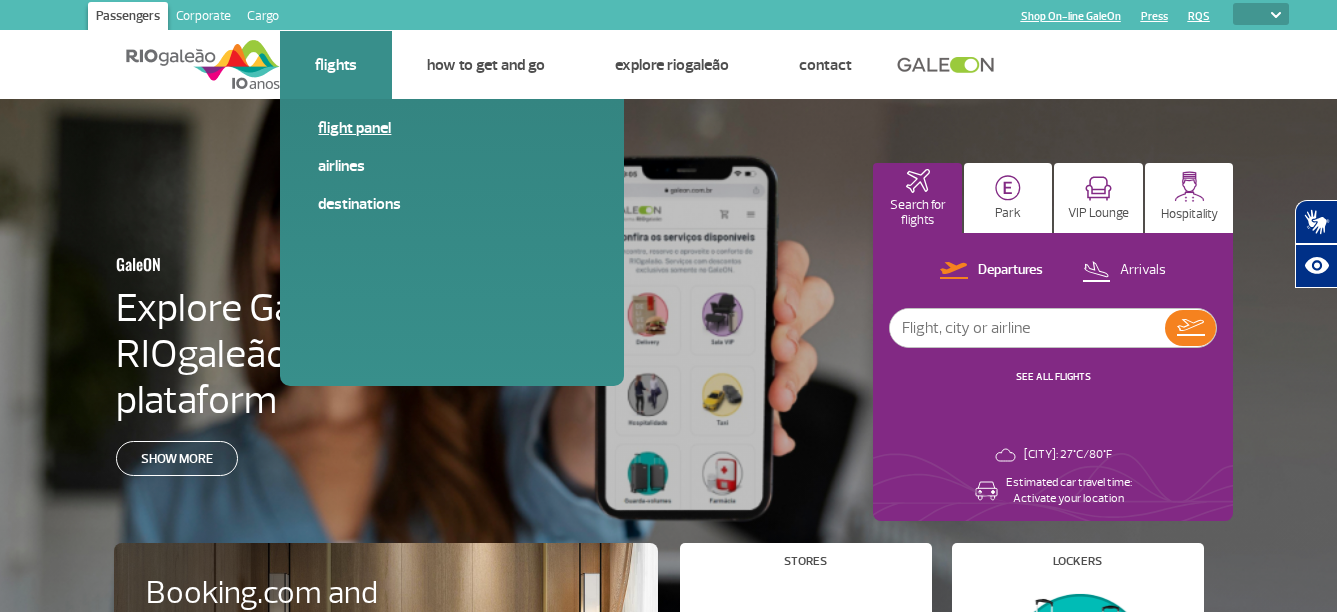 click on "Flight panel" at bounding box center (452, 128) 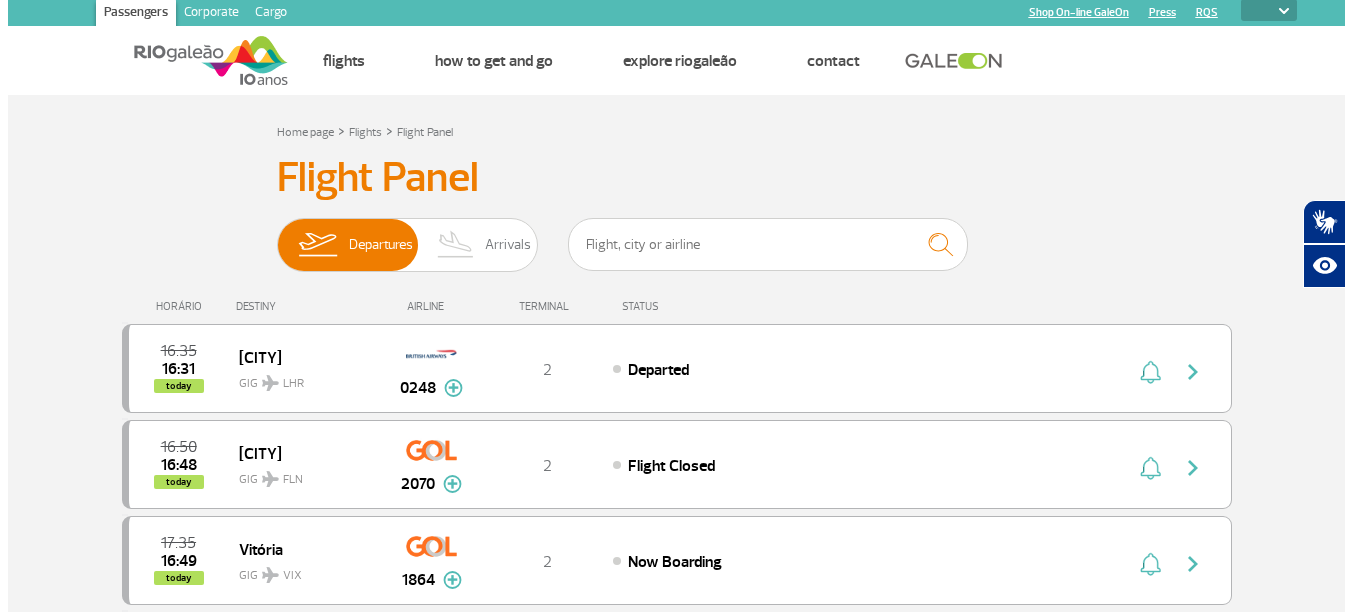 scroll, scrollTop: 0, scrollLeft: 0, axis: both 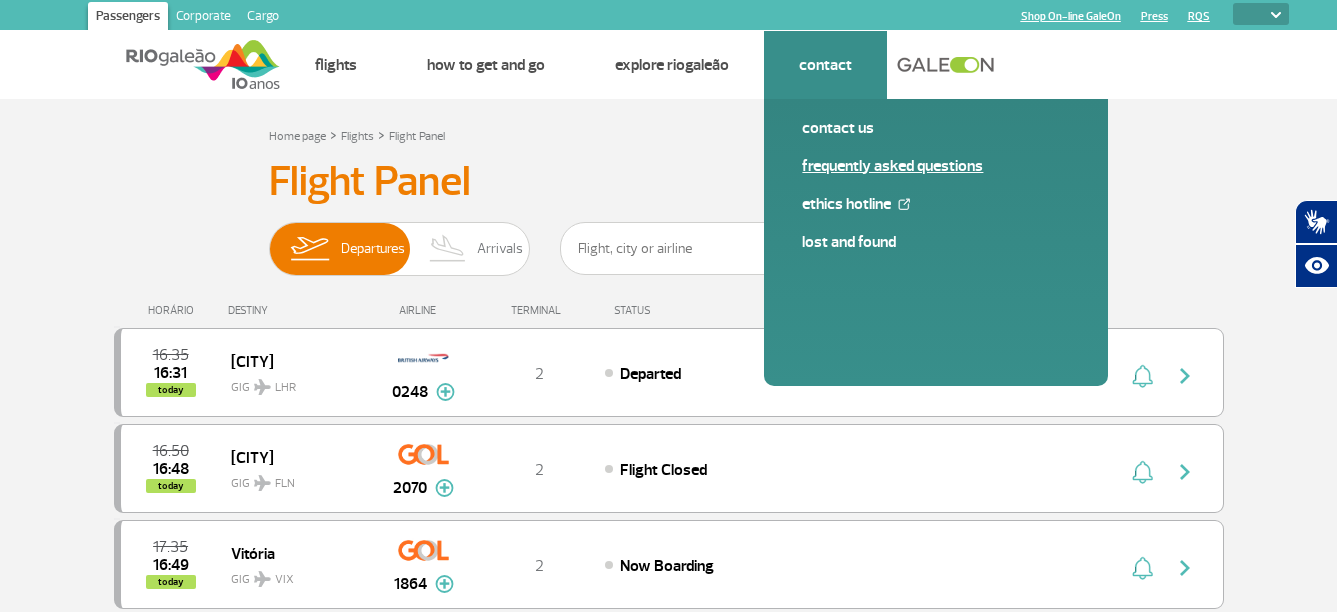 click on "Frequently Asked Questions" at bounding box center [936, 166] 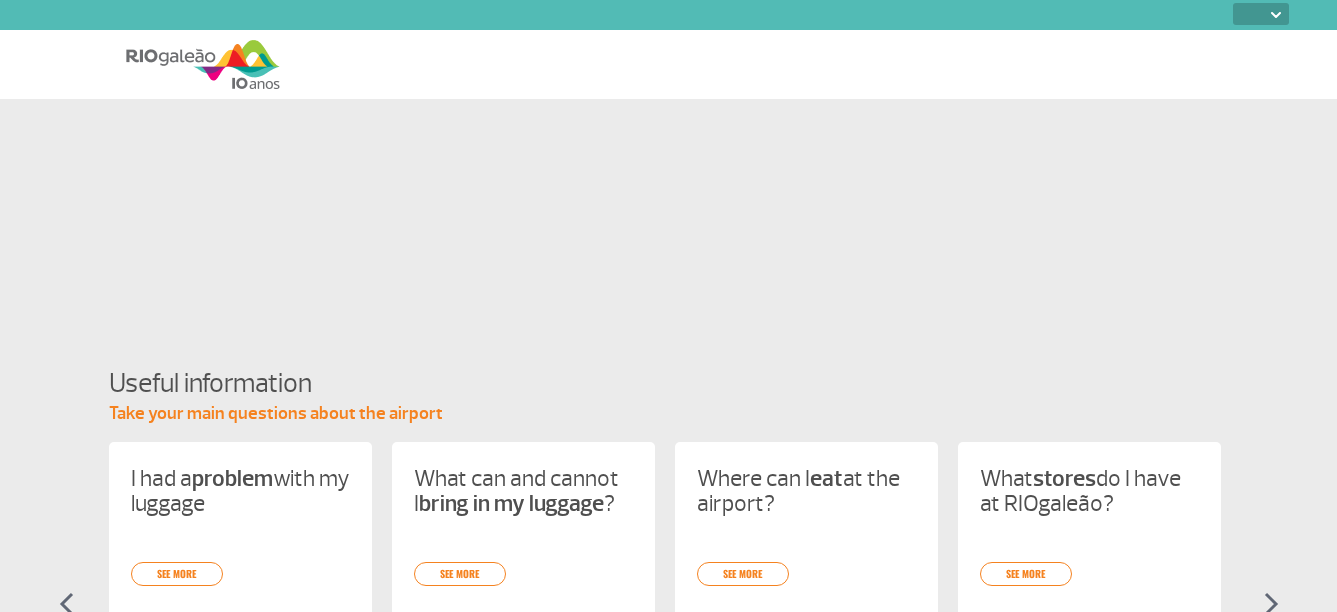 select 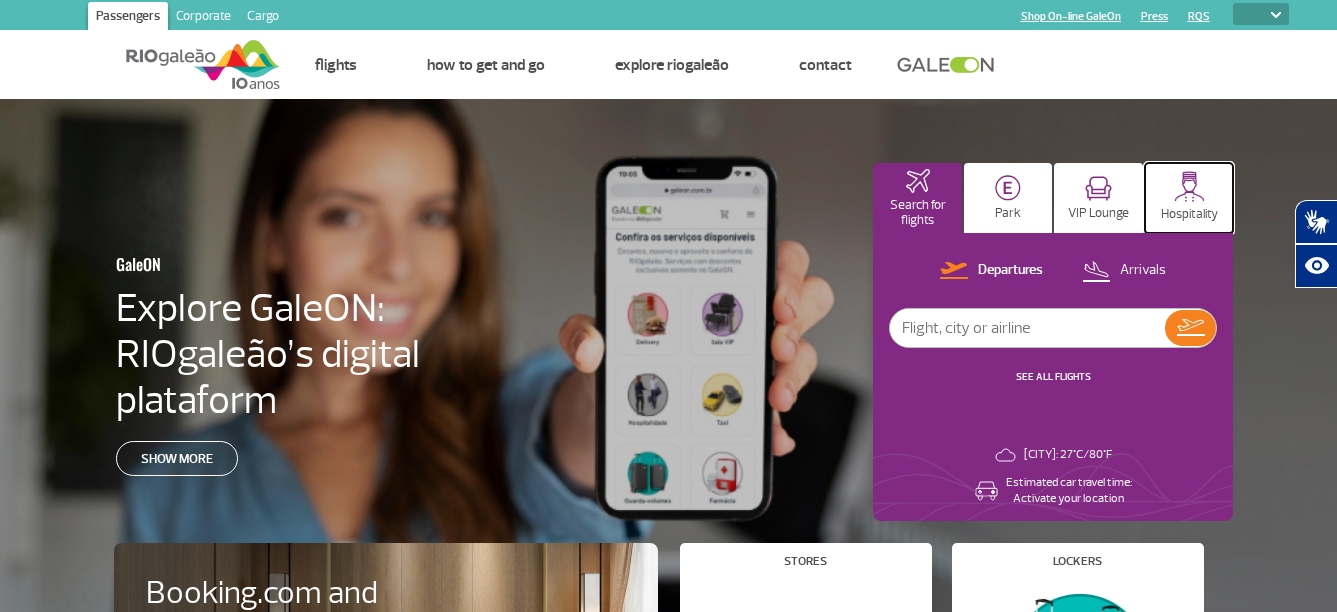 click at bounding box center [1189, 186] 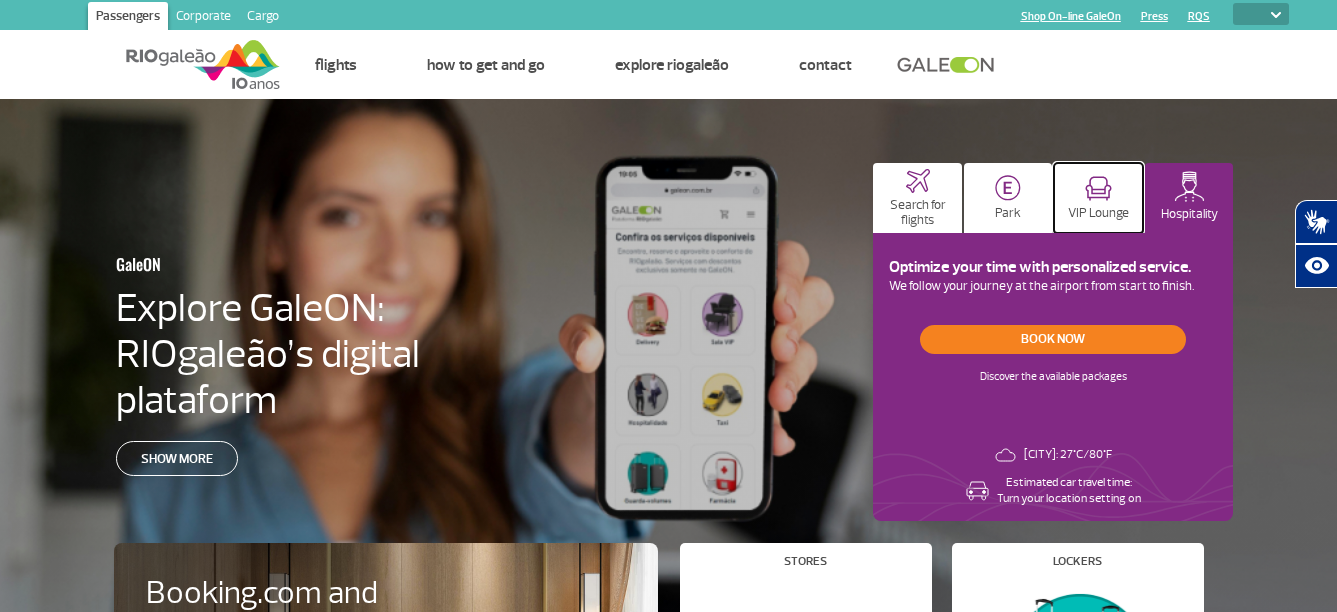 click on "VIP Lounge" at bounding box center (1098, 198) 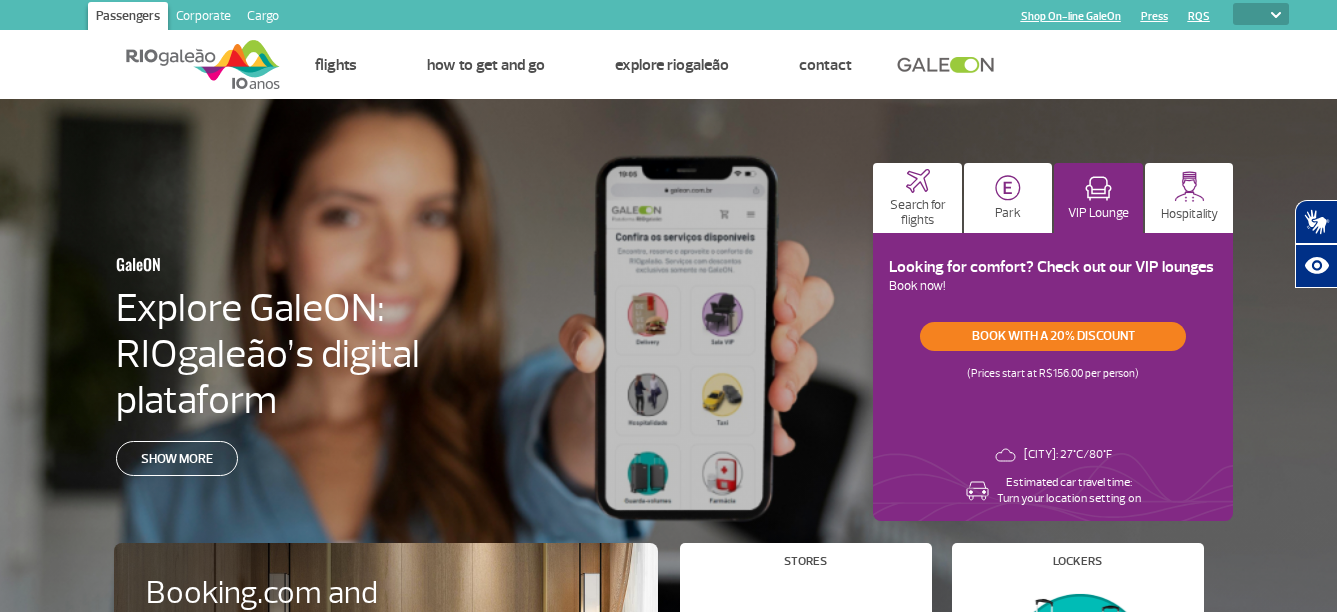 click on "GaleON  Explore GaleON: RIOgaleão’s digital plataform   Show more   Search for flights   Park   VIP Lounge   Hospitality   Departures   Arrivals  SEE ALL FLIGHTS Rio de Janeiro: 27°C/80°F Estimated car travel time:   Activate your location Parking fee calculator  Make your reservation! CALCULATE RATE Estimated car travel time:   Activate your location Looking for comfort? Check out our VIP lounges Book now! Book with a 20% discount (Prices start at R$156.00 per person)  Rio de Janeiro: 27°C/80°F   Estimated car travel time:   Turn your location setting on  Optimize your time with personalized service. We follow your journey at the airport from start to finish. Book now Discover the available packages  Rio de Janeiro: 27°C/80°F   Estimated car travel time:   Turn your location setting on" at bounding box center (668, 369) 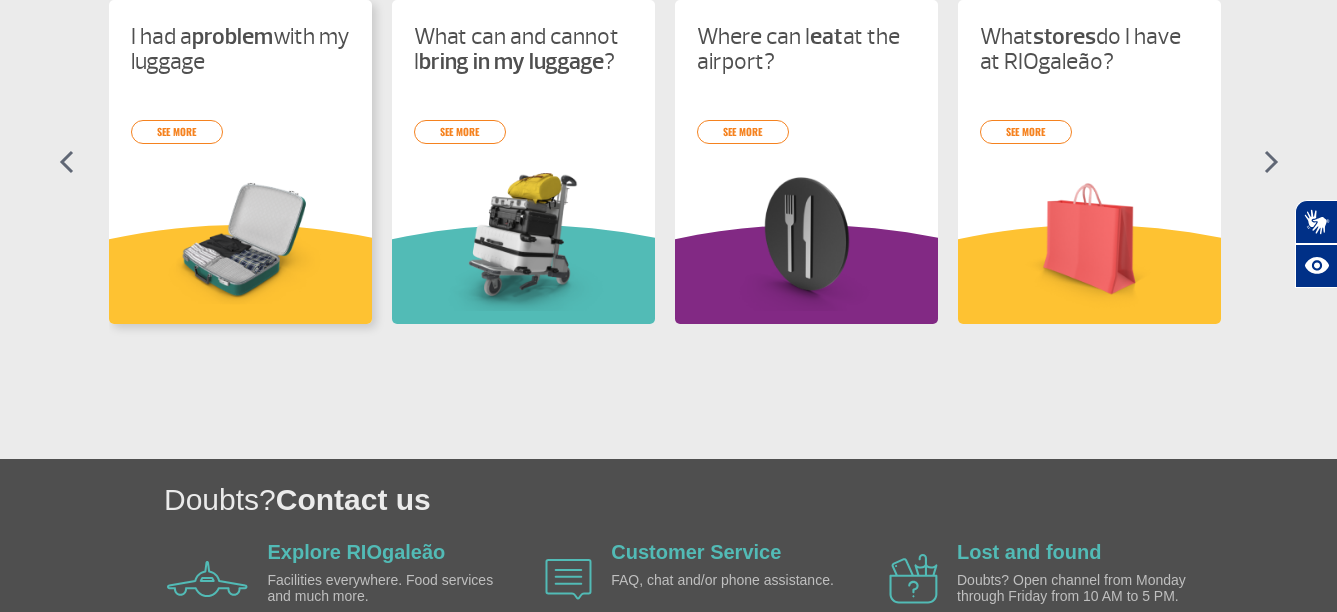 scroll, scrollTop: 693, scrollLeft: 0, axis: vertical 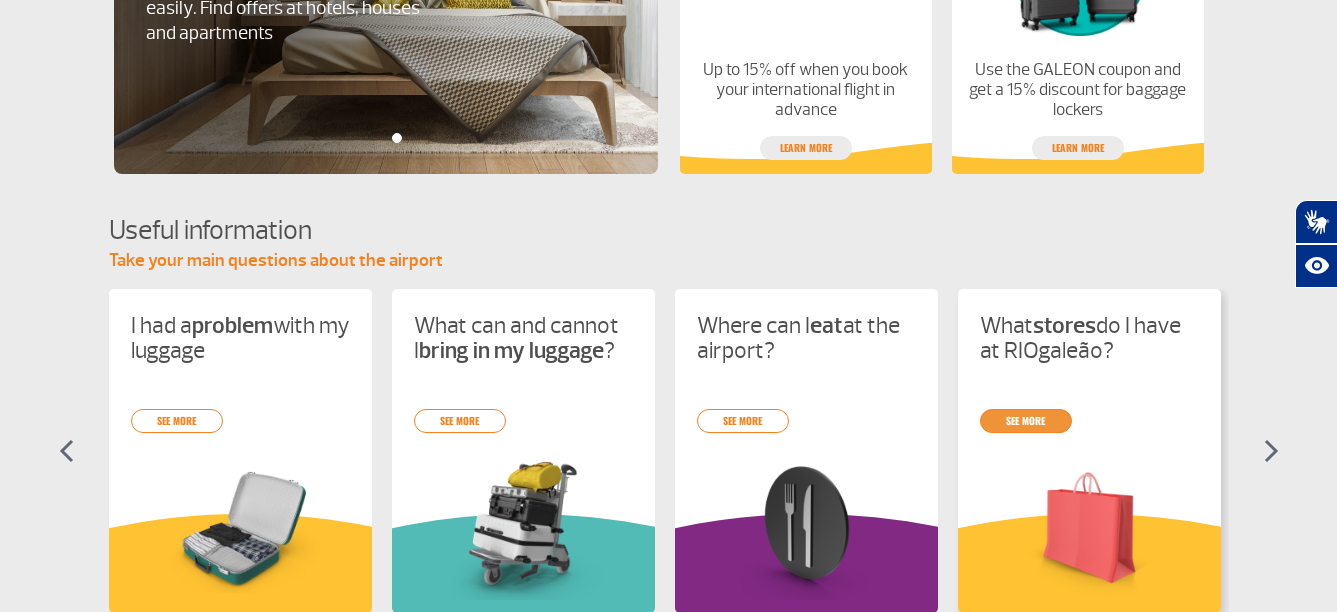 click on "I had a  problem  with my luggage
see more What can and cannot I  bring in my luggage ?
see more Where can I  eat  at the airport?
see more What  stores  do I have at RIOgaleão?
see more Are there  places to rest  while I wait for my flight?
see more Learn how to  work at RIOgaleão
see more Problems with the  flight : what to do?
see more" at bounding box center [669, 469] 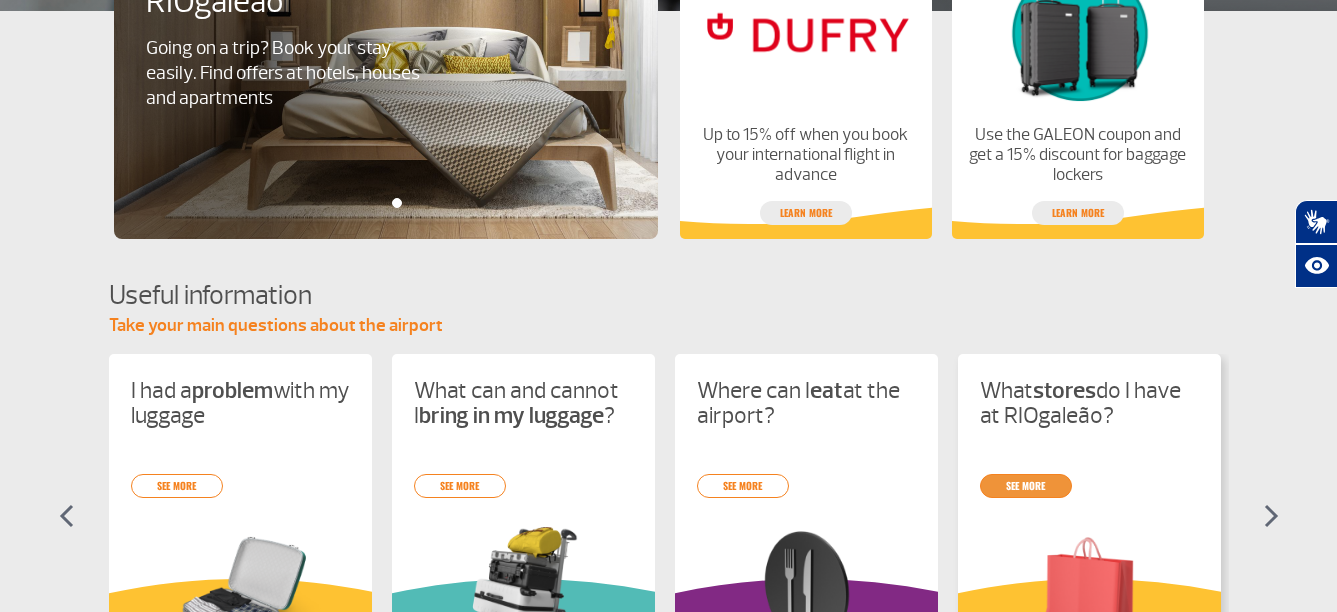 scroll, scrollTop: 593, scrollLeft: 0, axis: vertical 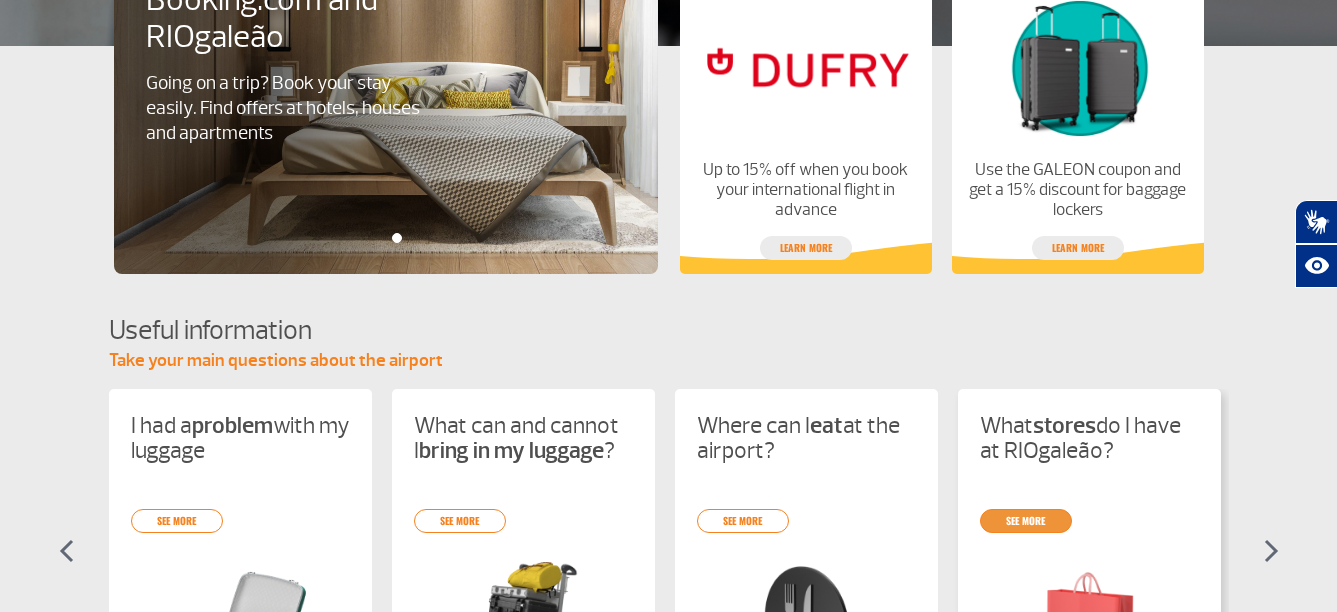 click on "see more" at bounding box center [1026, 521] 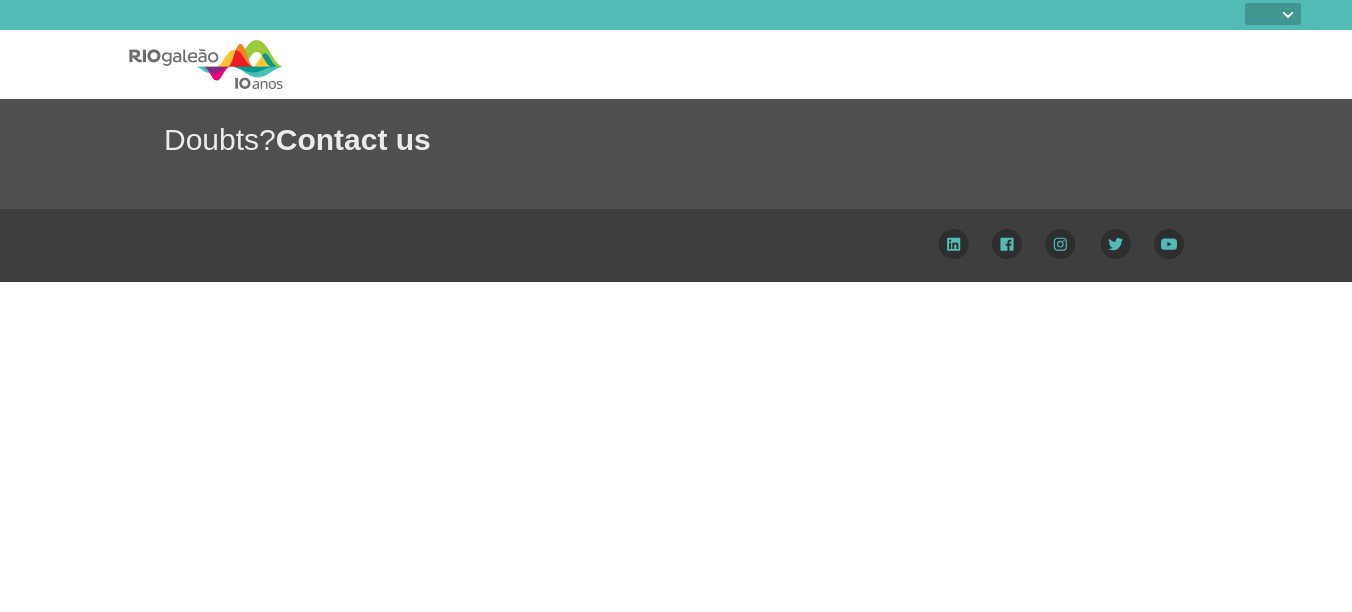 select 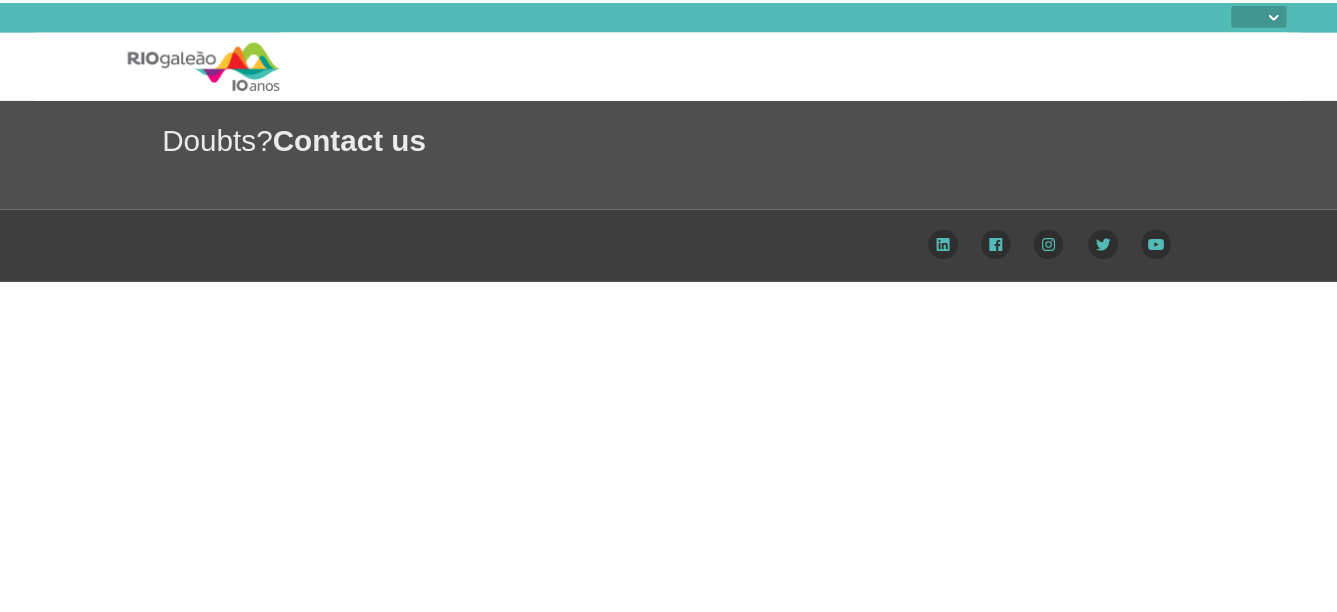 scroll, scrollTop: 0, scrollLeft: 0, axis: both 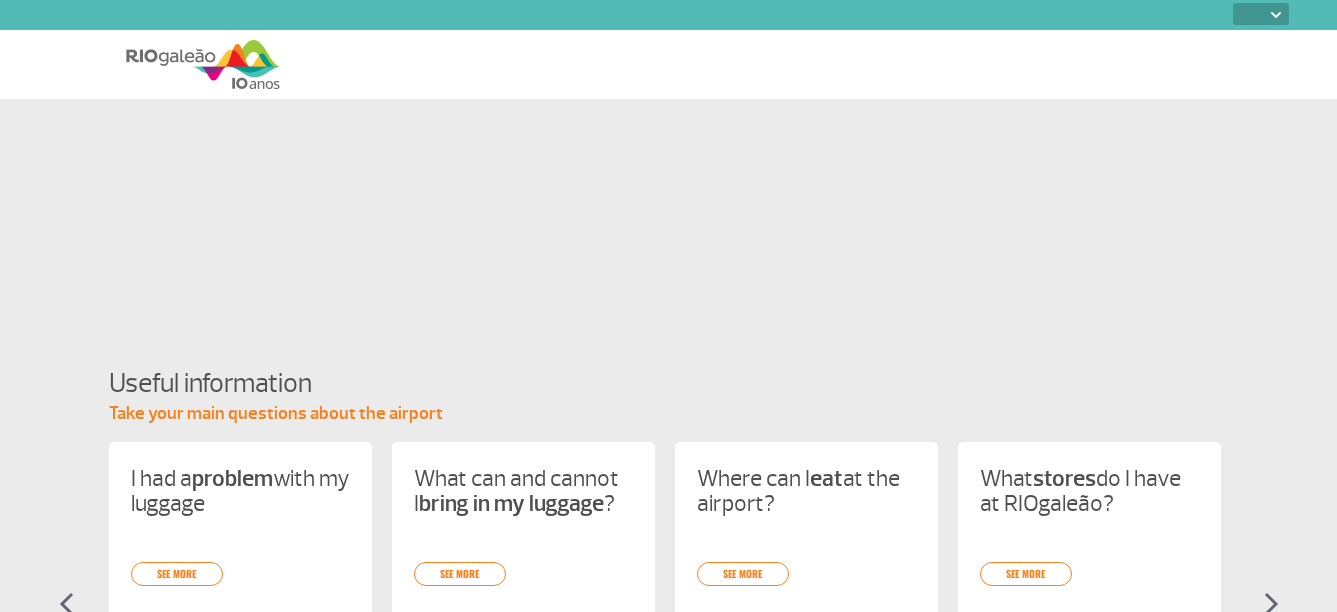 select 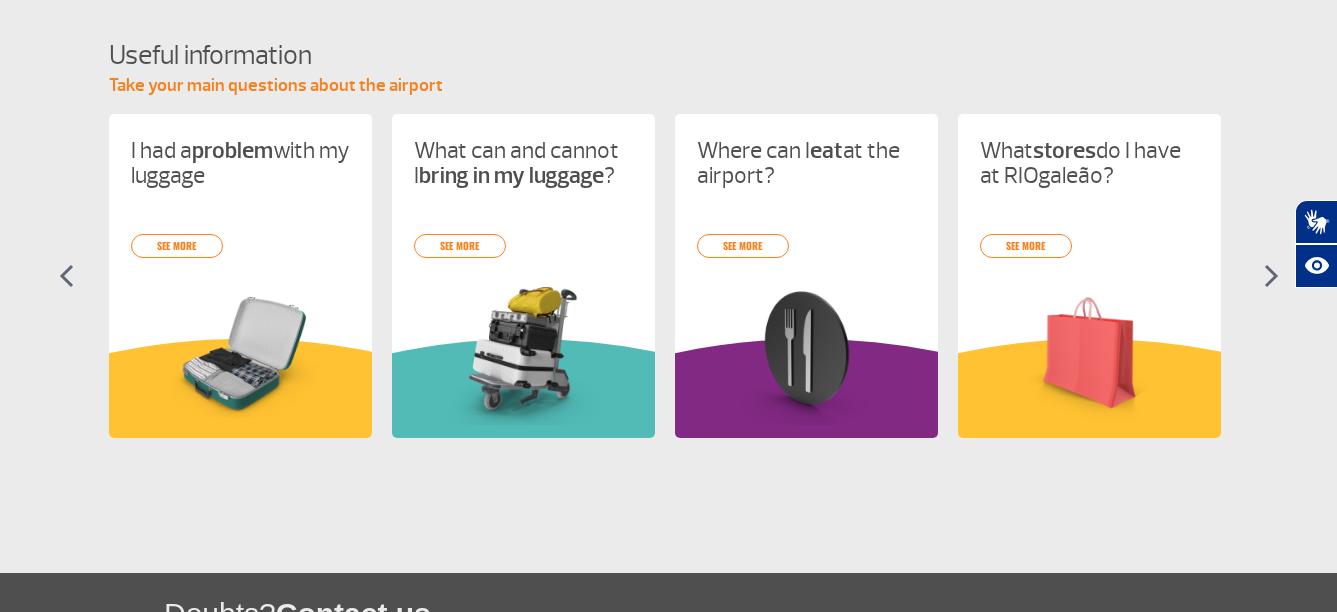 scroll, scrollTop: 800, scrollLeft: 0, axis: vertical 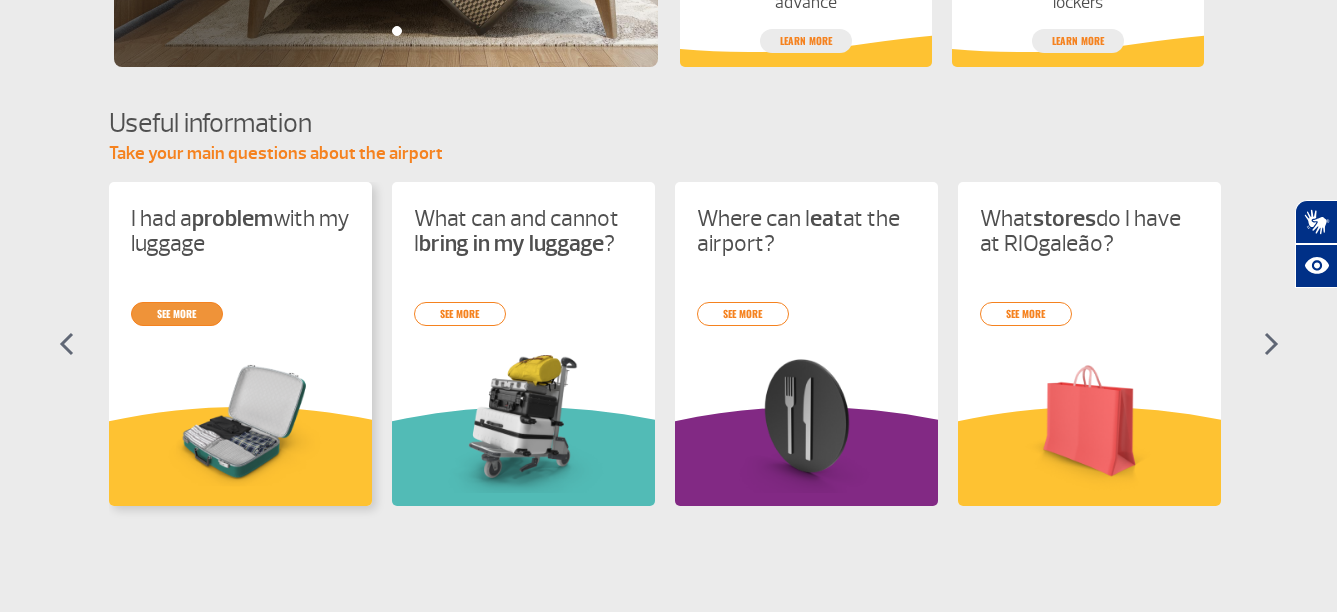click on "I had a  problem  with my luggage
see more What can and cannot I  bring in my luggage ?
see more Where can I  eat  at the airport?
see more What  stores  do I have at RIOgaleão?
see more Are there  places to rest  while I wait for my flight?
see more Learn how to  work at RIOgaleão
see more Problems with the  flight : what to do?
see more" at bounding box center [669, 362] 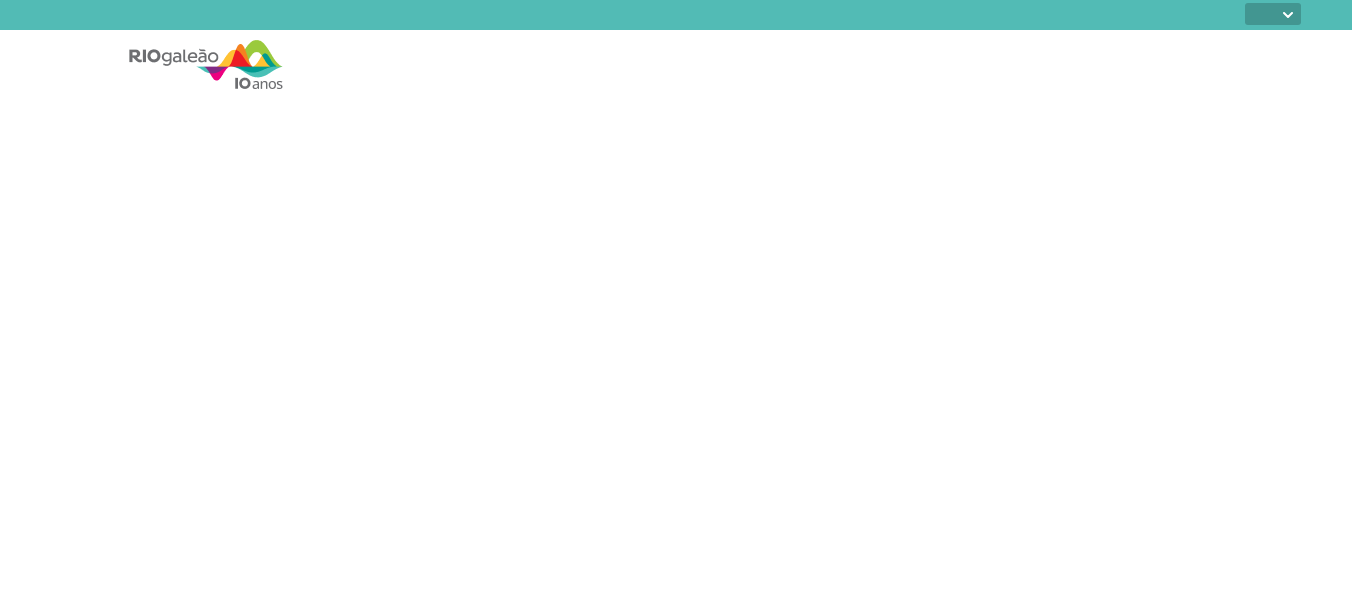 select 